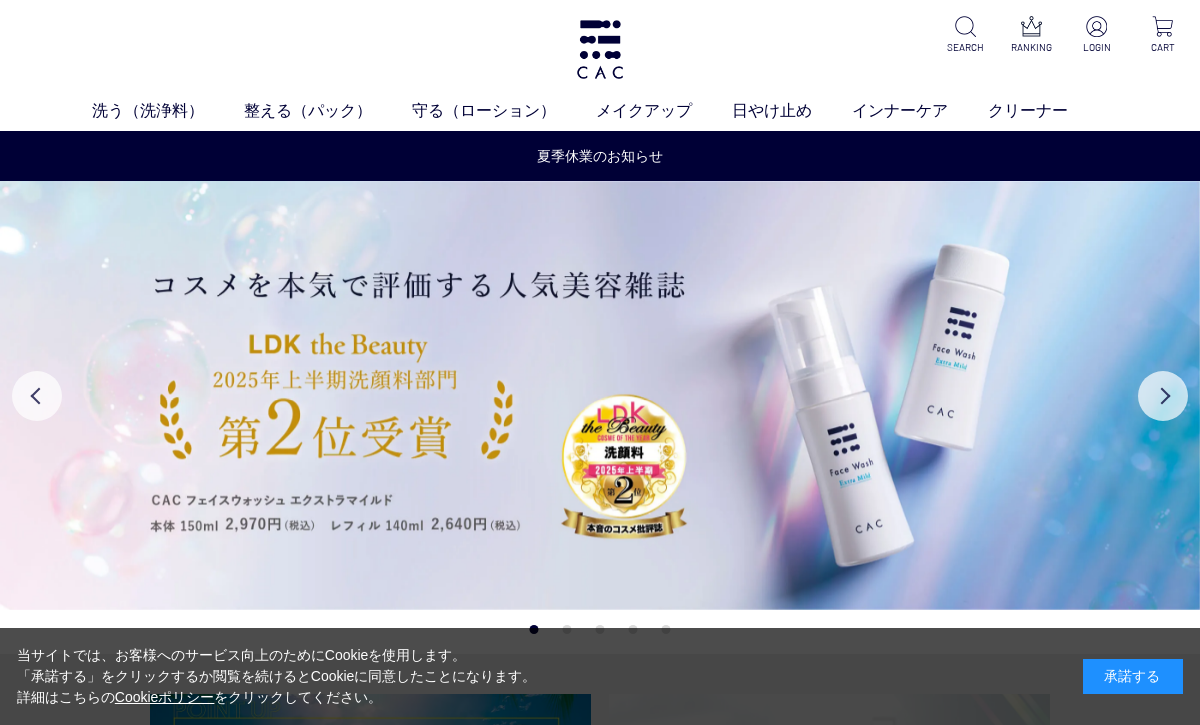 scroll, scrollTop: 0, scrollLeft: 0, axis: both 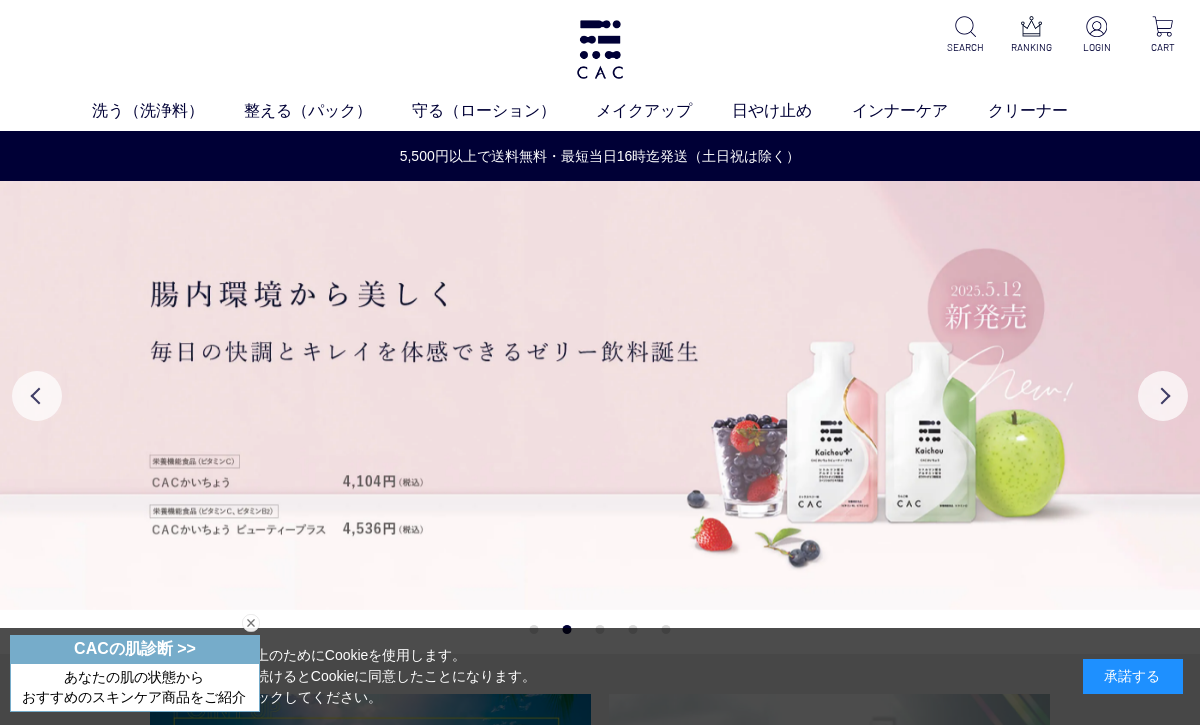 click at bounding box center [600, 395] 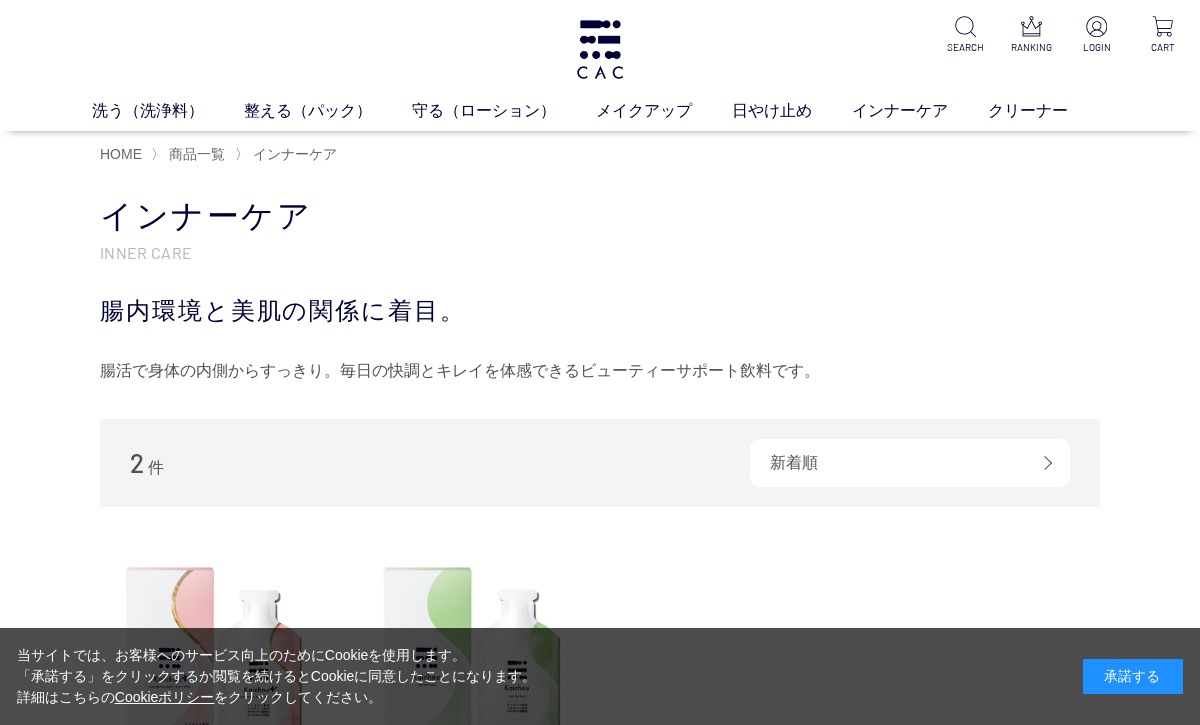 scroll, scrollTop: 0, scrollLeft: 0, axis: both 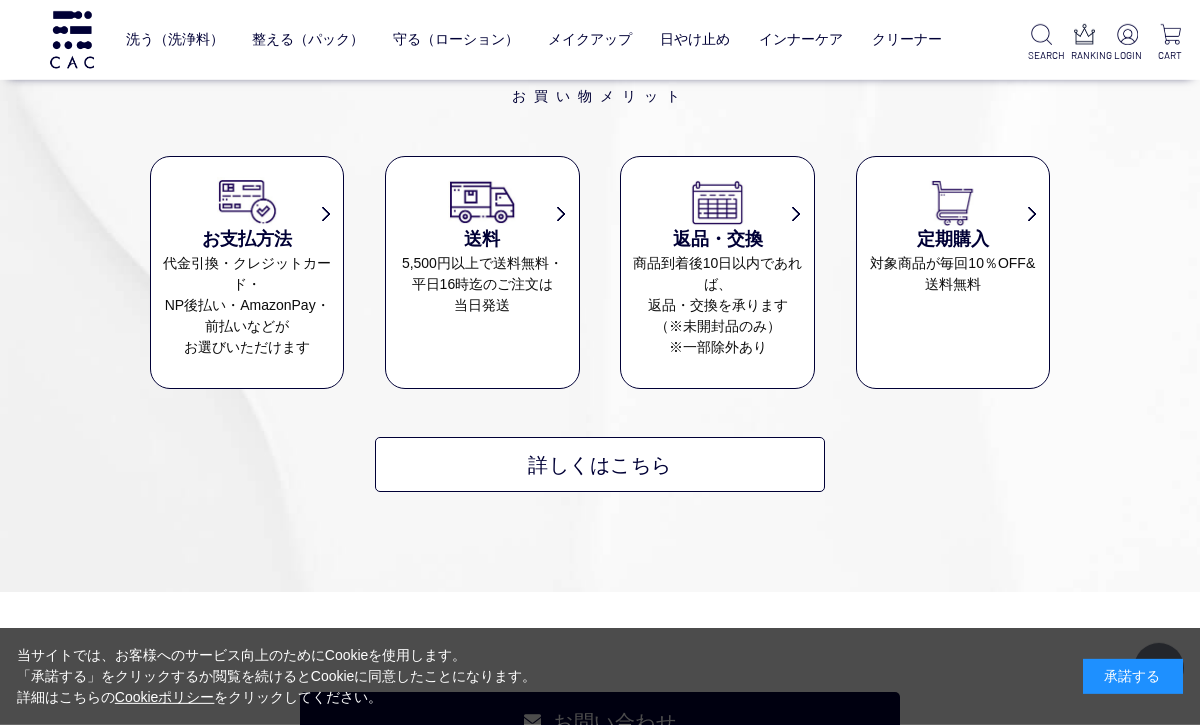 click on "詳しくはこちら" at bounding box center [600, 464] 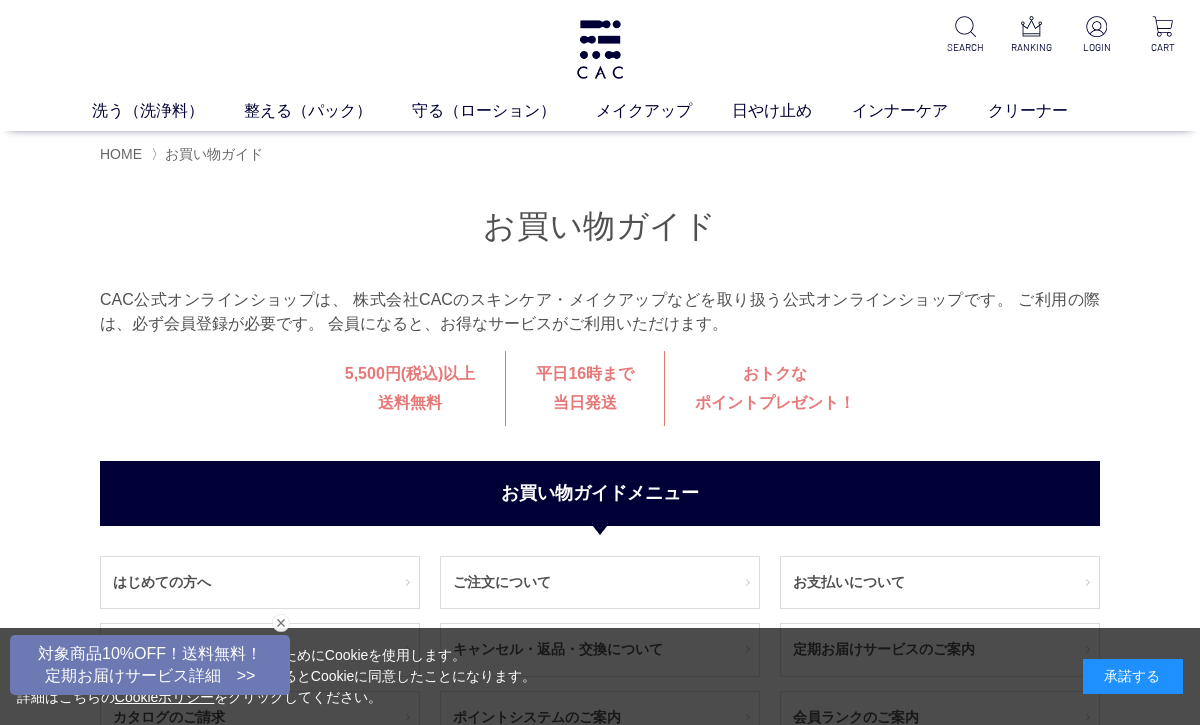 scroll, scrollTop: 0, scrollLeft: 0, axis: both 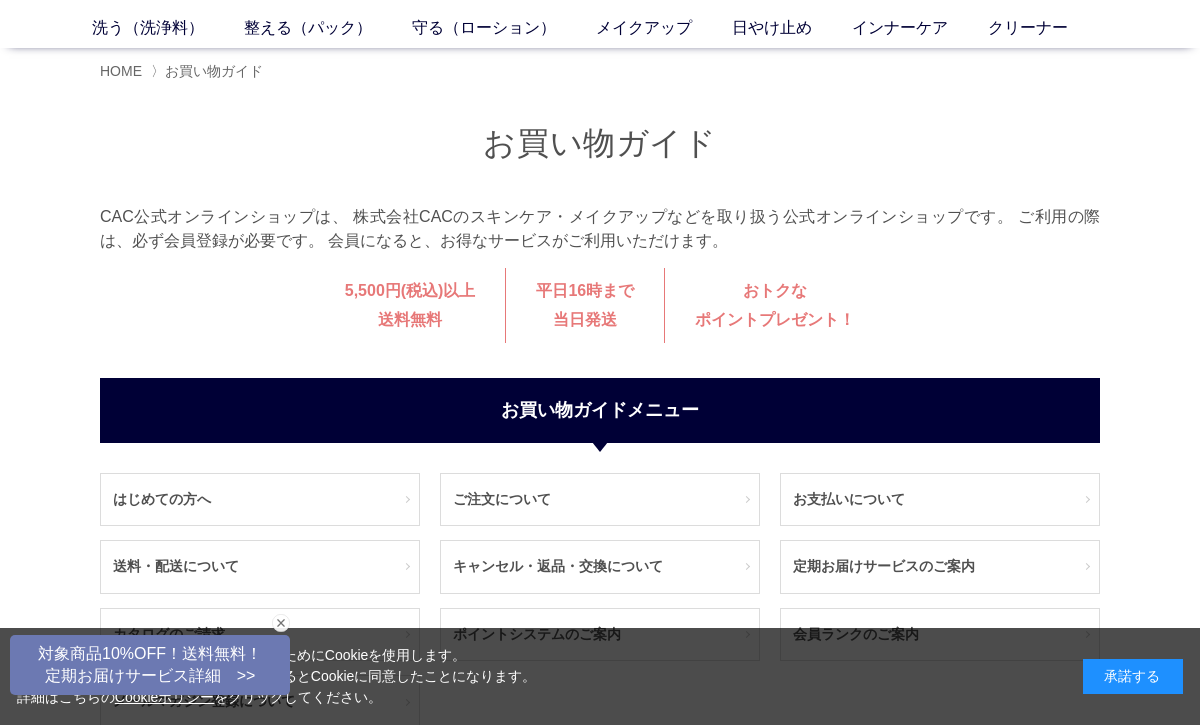 click on "お買い物ガイド
CAC公式オンラインショップは、 株式会社CACのスキンケア・メイクアップなどを取り扱う公式オンラインショップです。 ご利用の際は、必ず会員登録が必要です。 会員になると、お得なサービスがご利用いただけます。
5,500円(税込)以上
送料無料
平日16時まで
当日発送
おトクな
ポイントプレゼント！
お買い物ガイドメニュー
はじめての方へ
ご注文について
お支払いについて
送料・配送について" at bounding box center (600, 572) 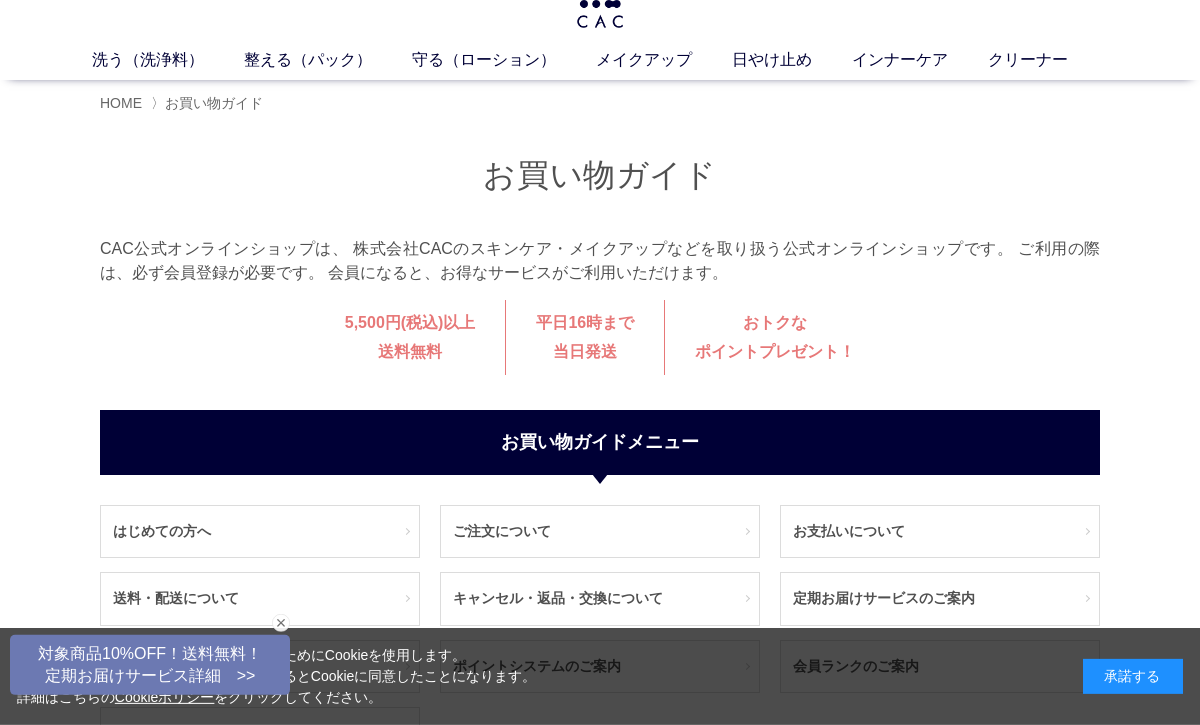 scroll, scrollTop: 0, scrollLeft: 0, axis: both 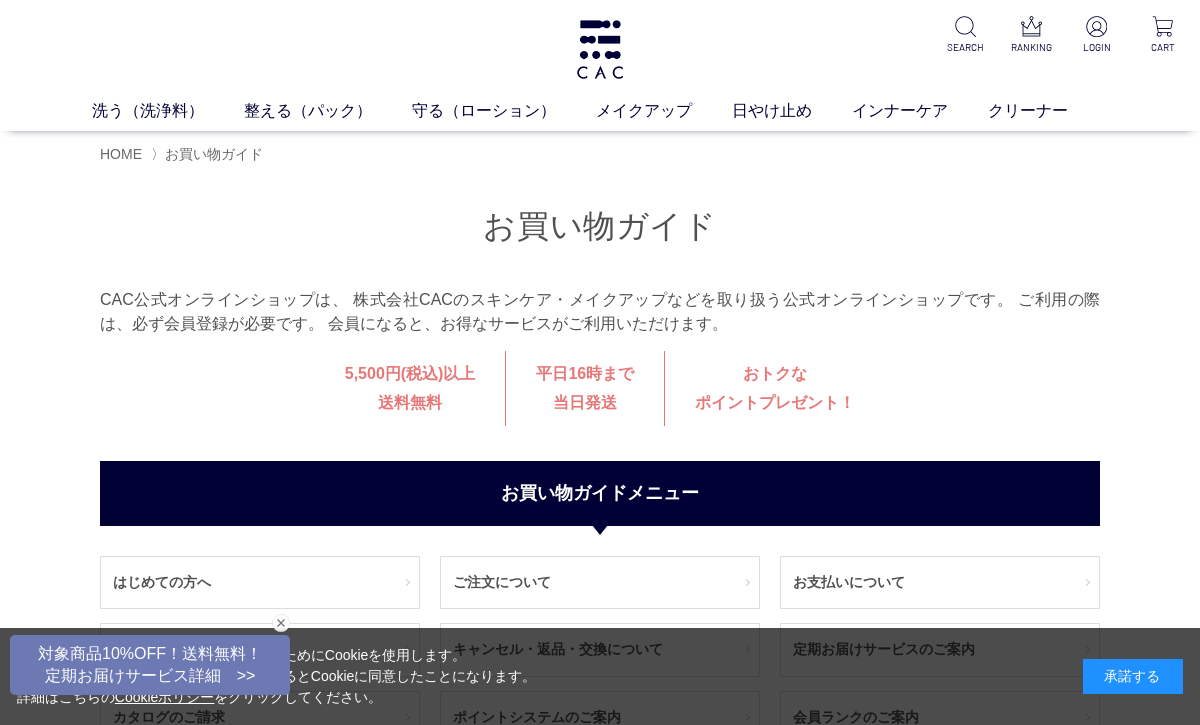 click on "HOME
〉 お買い物ガイド" at bounding box center [600, 153] 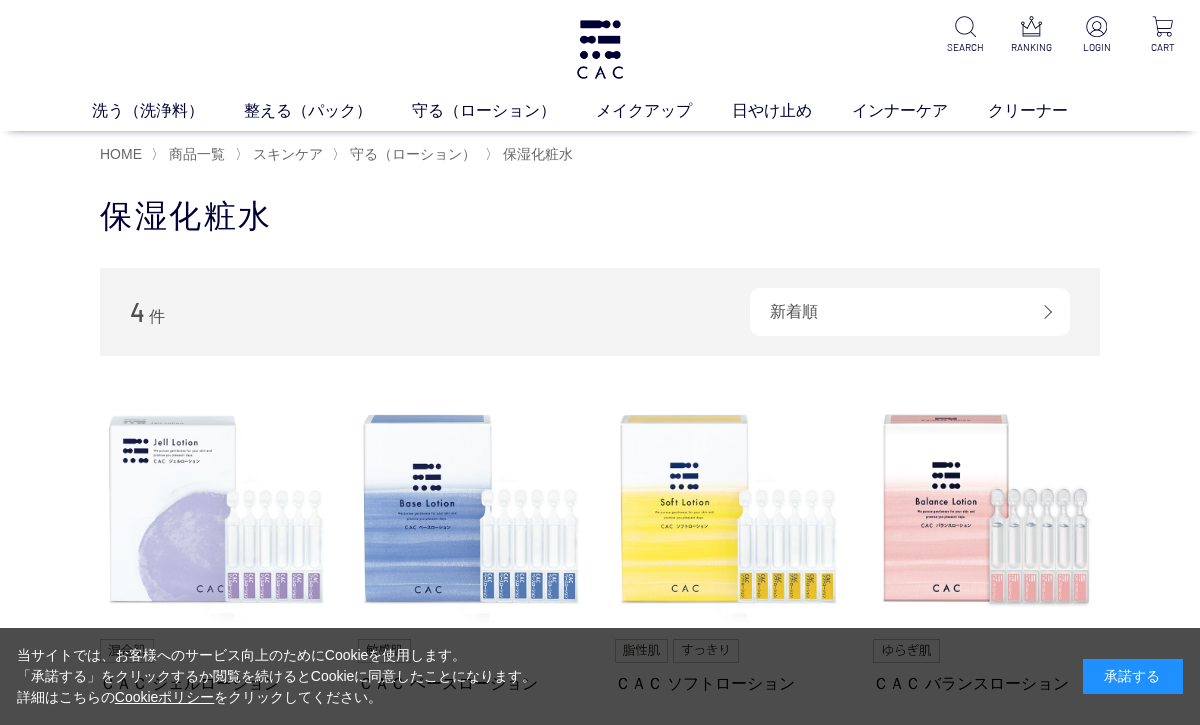scroll, scrollTop: 0, scrollLeft: 0, axis: both 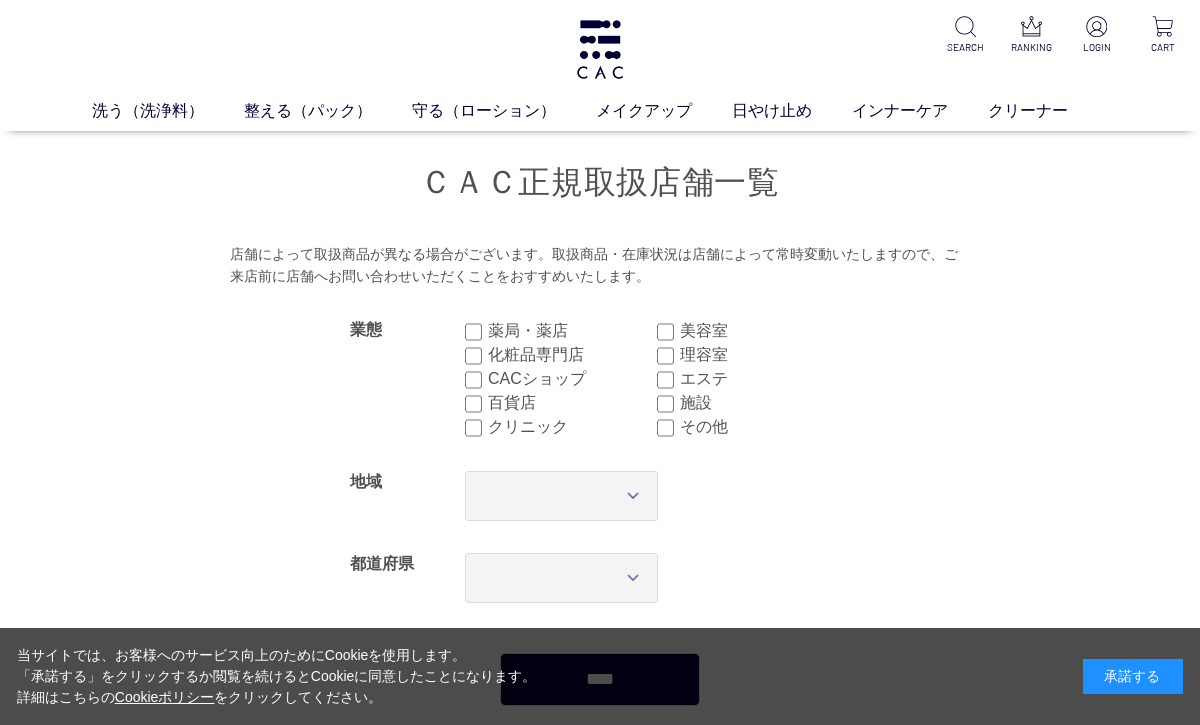 click on "業態
薬局・薬店 美容室 化粧品専門店 理容室 CACショップ エステ 百貨店 施設 クリニック その他
地域
*** **** **** **** **** **** **** ****
都道府県
*** *** *** *** *** *** *** *** *** *** *** *** **** *** *** *** *** *** *** *** *** *** *** *** *** *** *** **** *** *** *** *** *** *** *** *** *** *** *** *** *** *** **** ***
****" at bounding box center [600, 504] 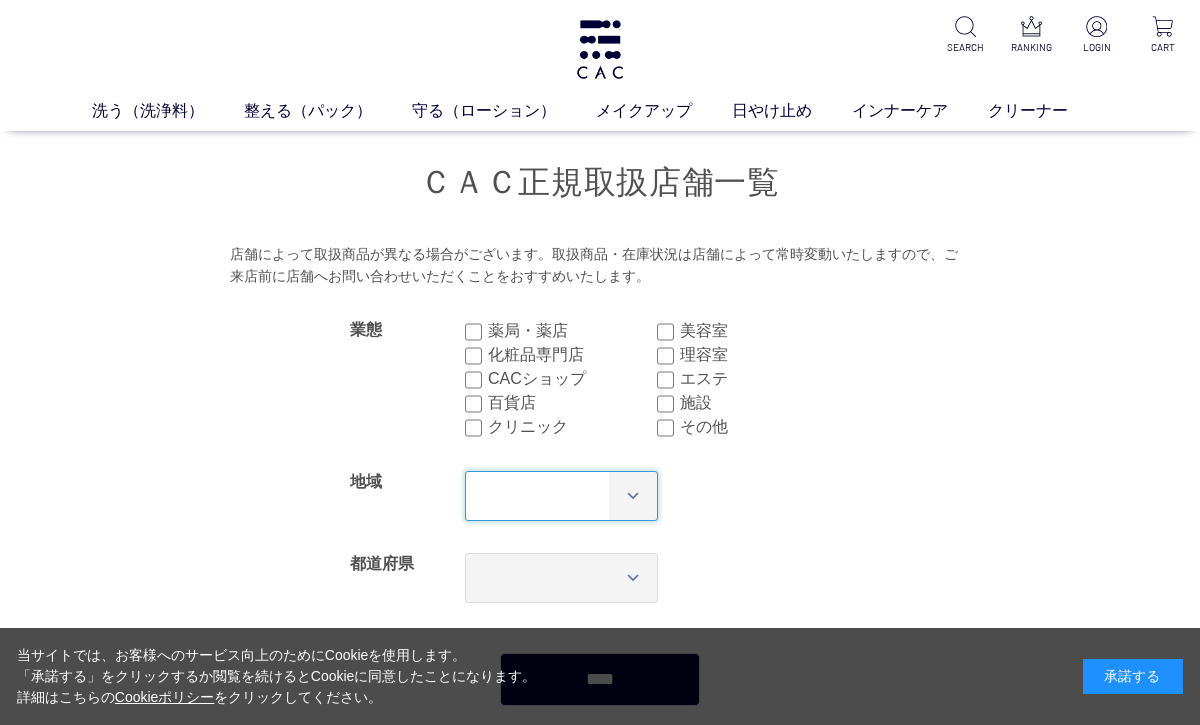 click on "*** **** **** **** **** **** **** ****" at bounding box center (561, 496) 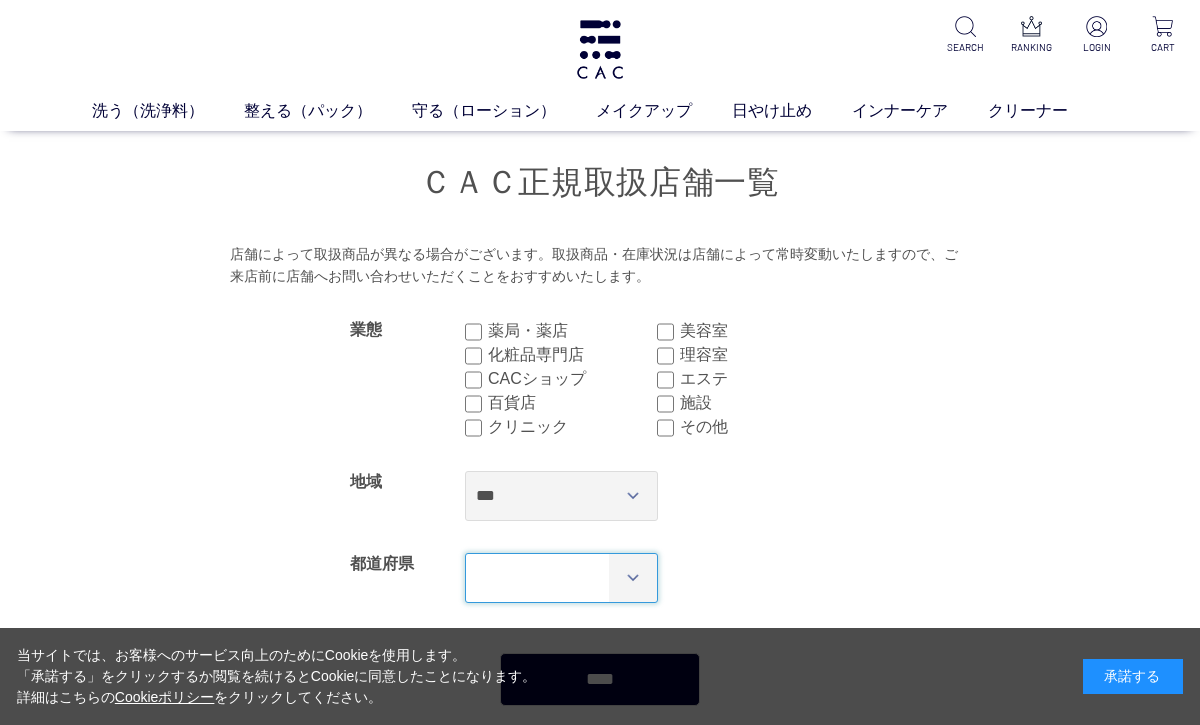 click on "*** *** *** *** *** *** *** *** *** *** *** *** **** *** *** *** *** *** *** *** *** *** *** *** *** *** *** **** *** *** *** *** *** *** *** *** *** *** *** *** *** *** **** ***" at bounding box center (561, 578) 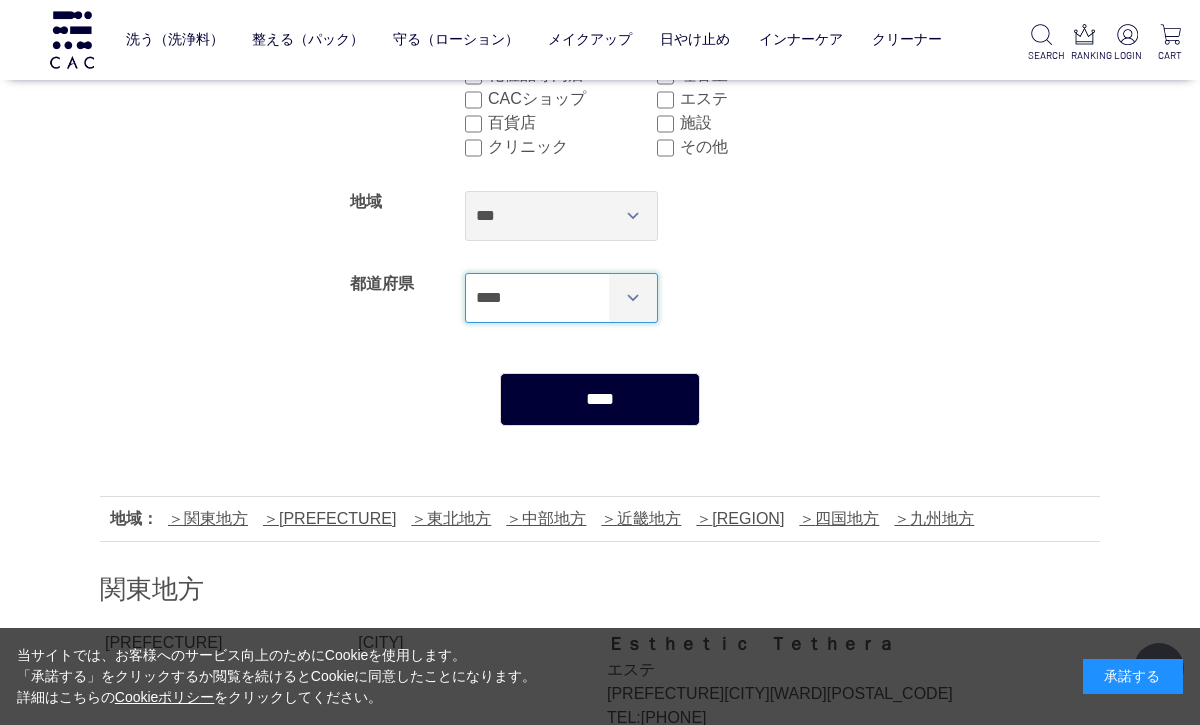 scroll, scrollTop: 161, scrollLeft: 0, axis: vertical 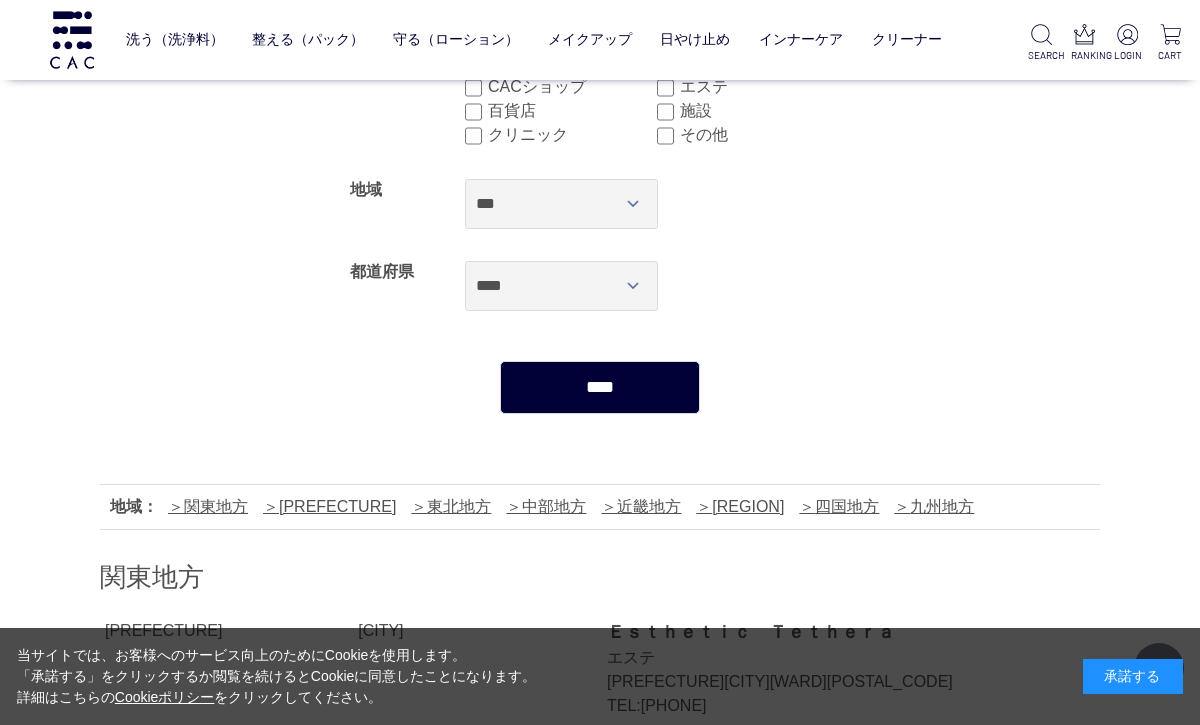 click on "****" at bounding box center (600, 387) 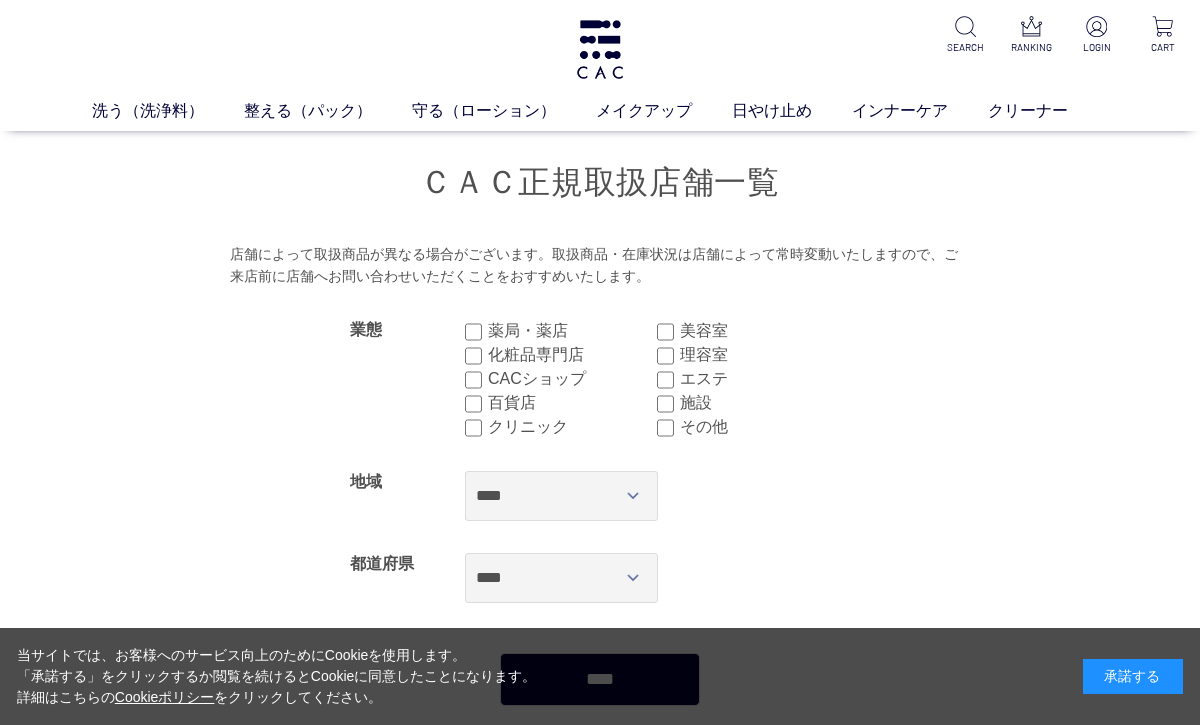 select on "****" 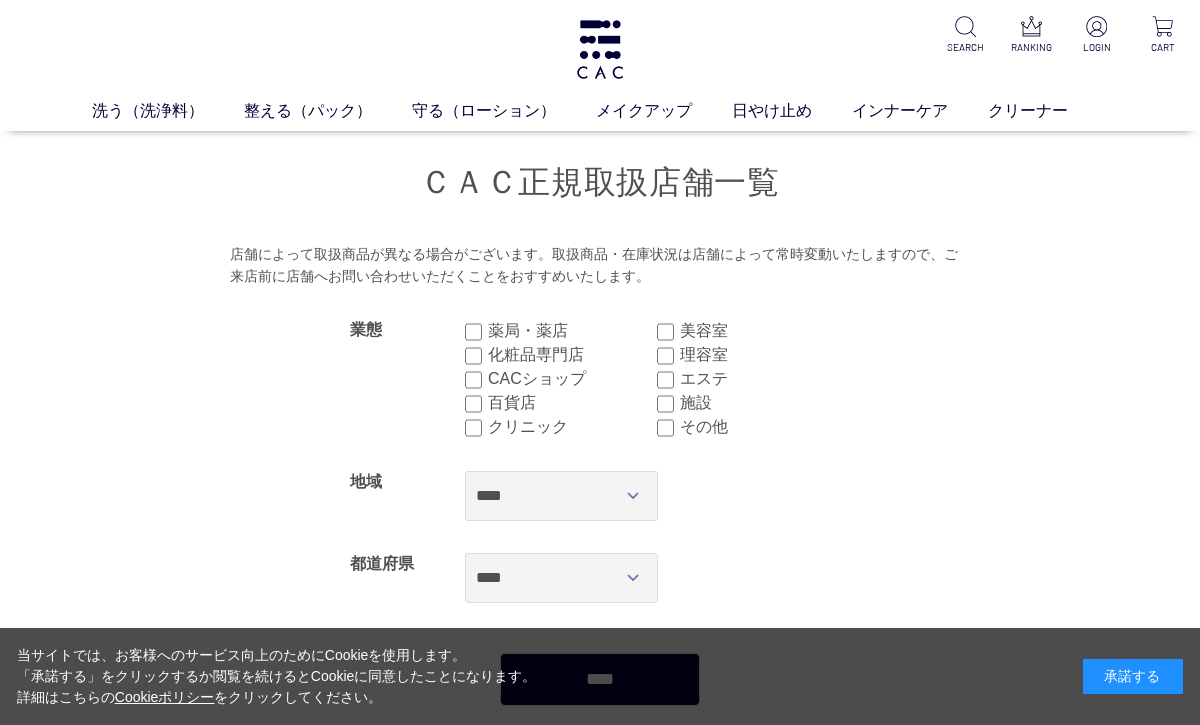 scroll, scrollTop: 0, scrollLeft: 0, axis: both 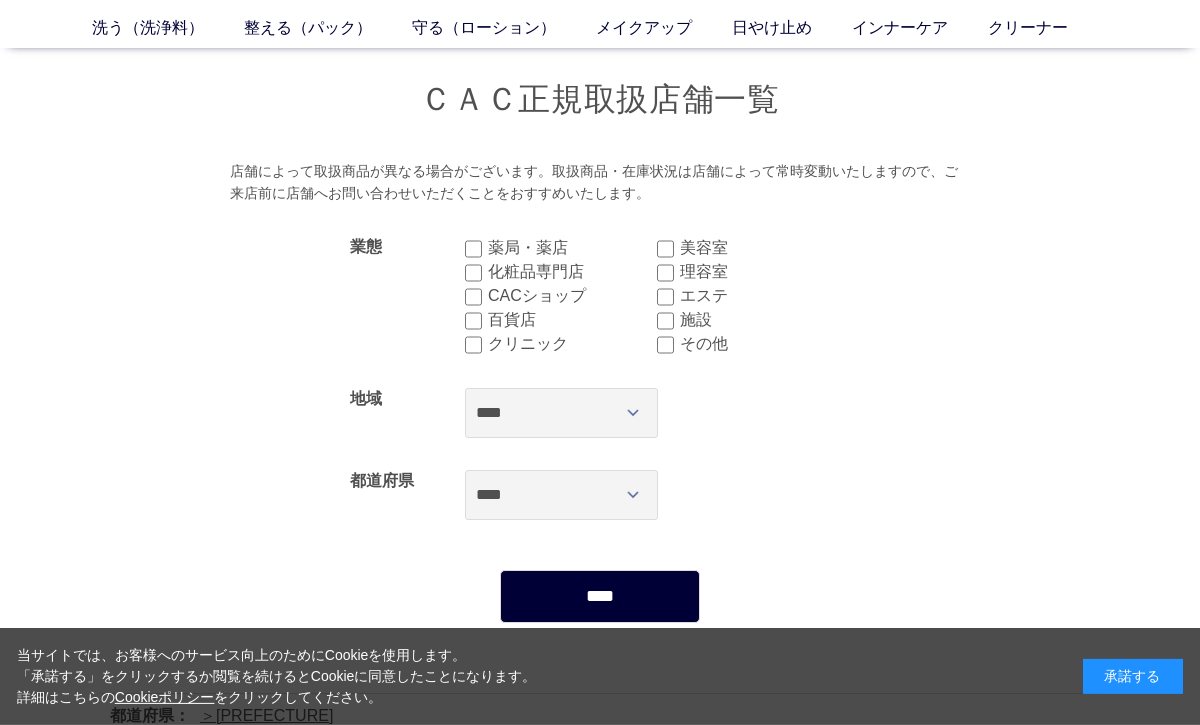 click on "****" at bounding box center [600, 596] 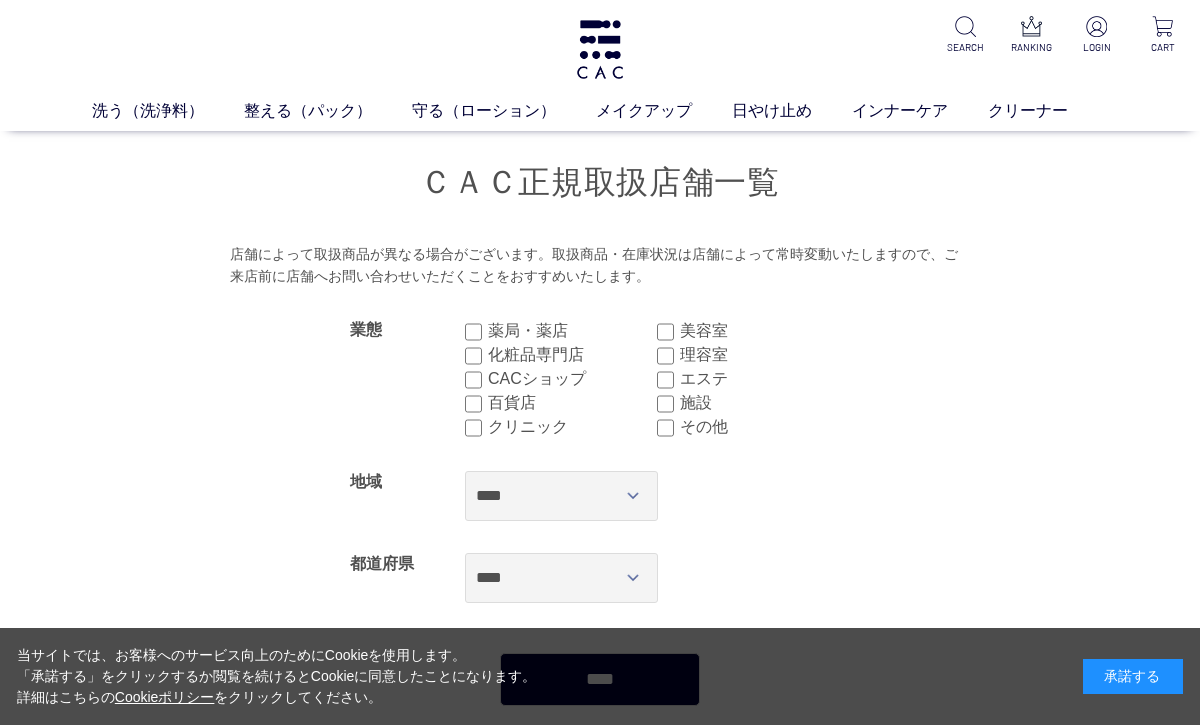 select on "****" 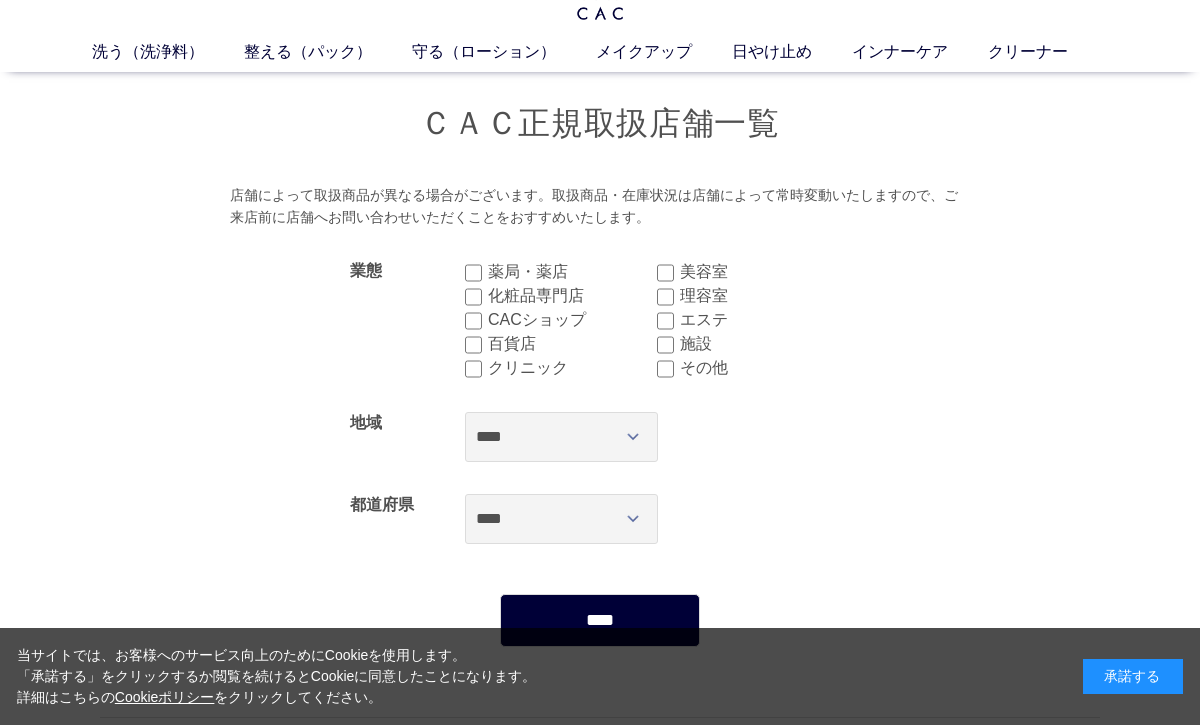 scroll, scrollTop: 60, scrollLeft: 0, axis: vertical 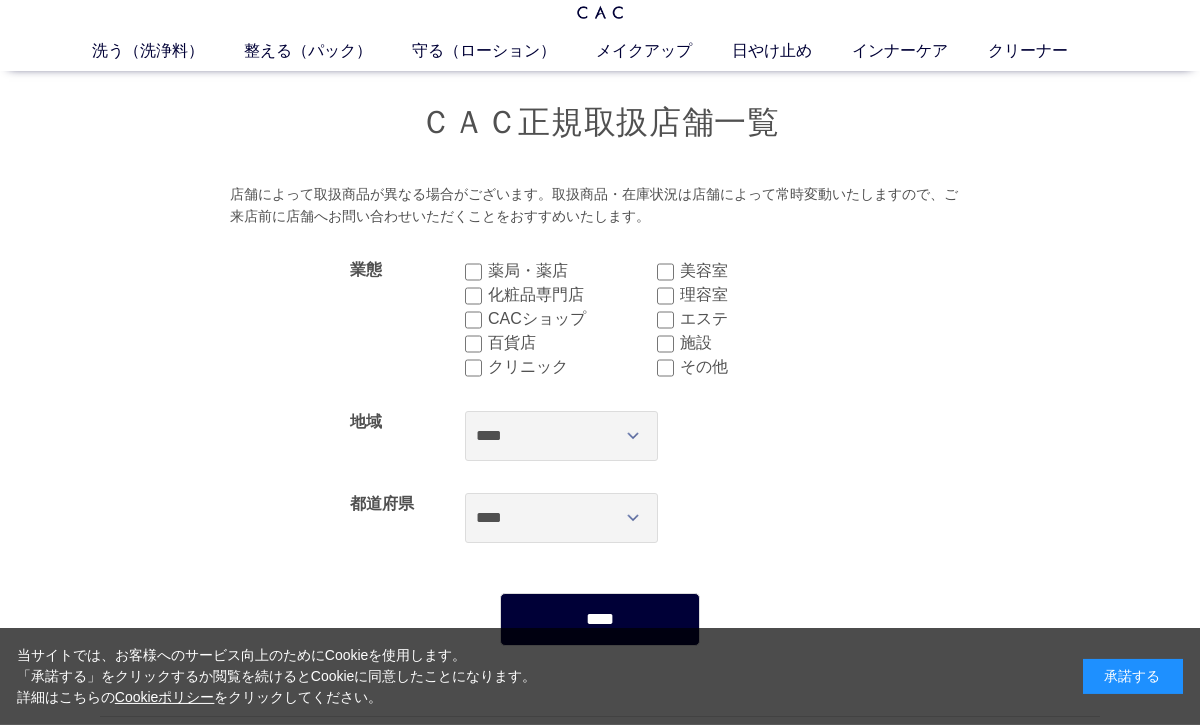 click on "****" at bounding box center [600, 619] 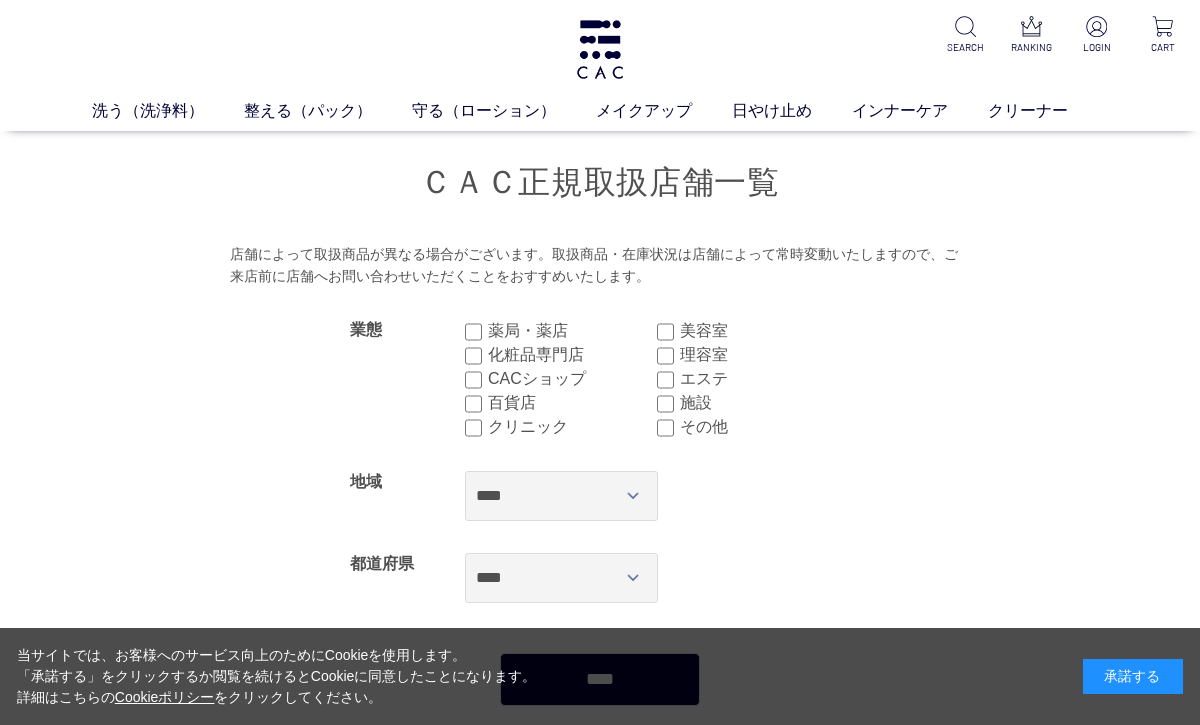 scroll, scrollTop: 0, scrollLeft: 0, axis: both 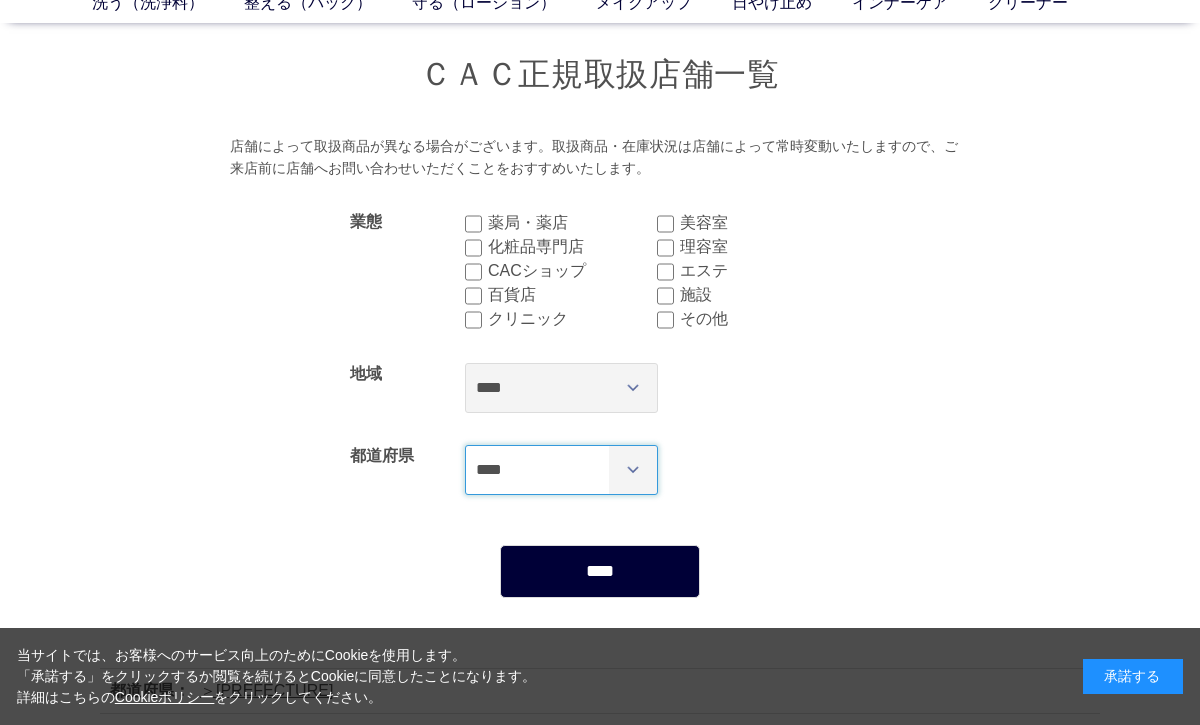 click on "*** *** *** *** *** *** *** *** *** *** *** *** **** *** *** *** *** *** *** *** *** *** *** *** *** *** *** **** *** *** *** *** *** *** *** *** *** *** *** *** *** *** **** ***" at bounding box center (561, 470) 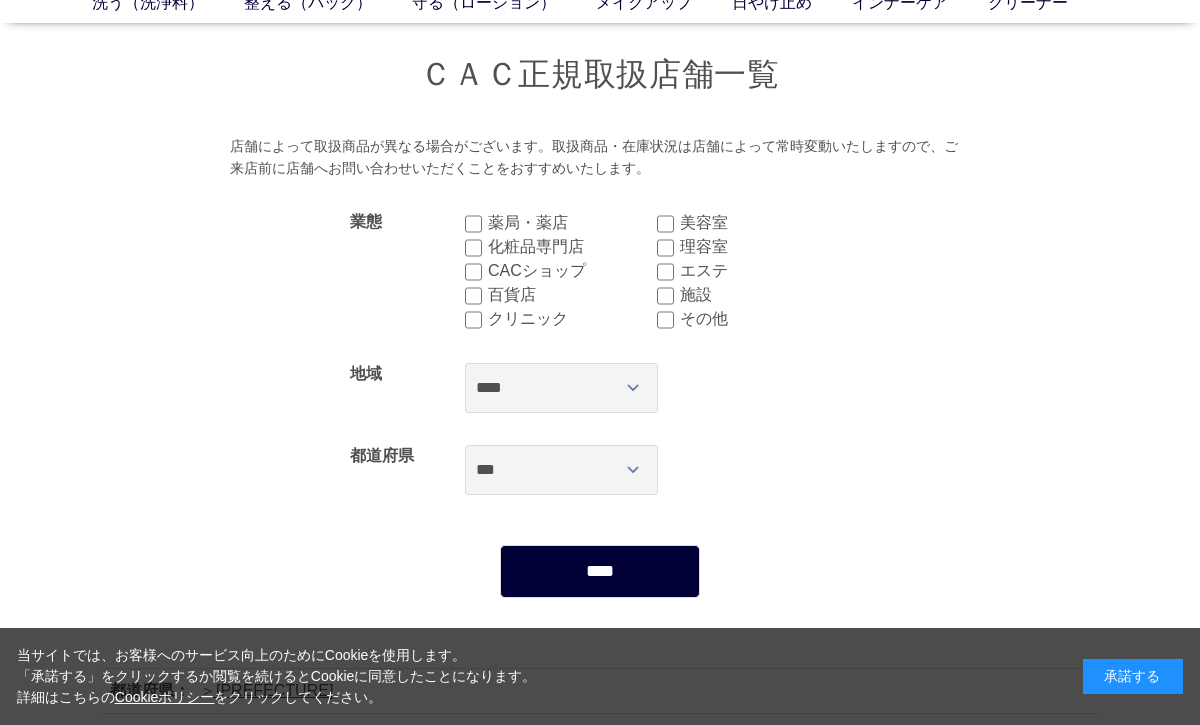 click on "****" at bounding box center [600, 571] 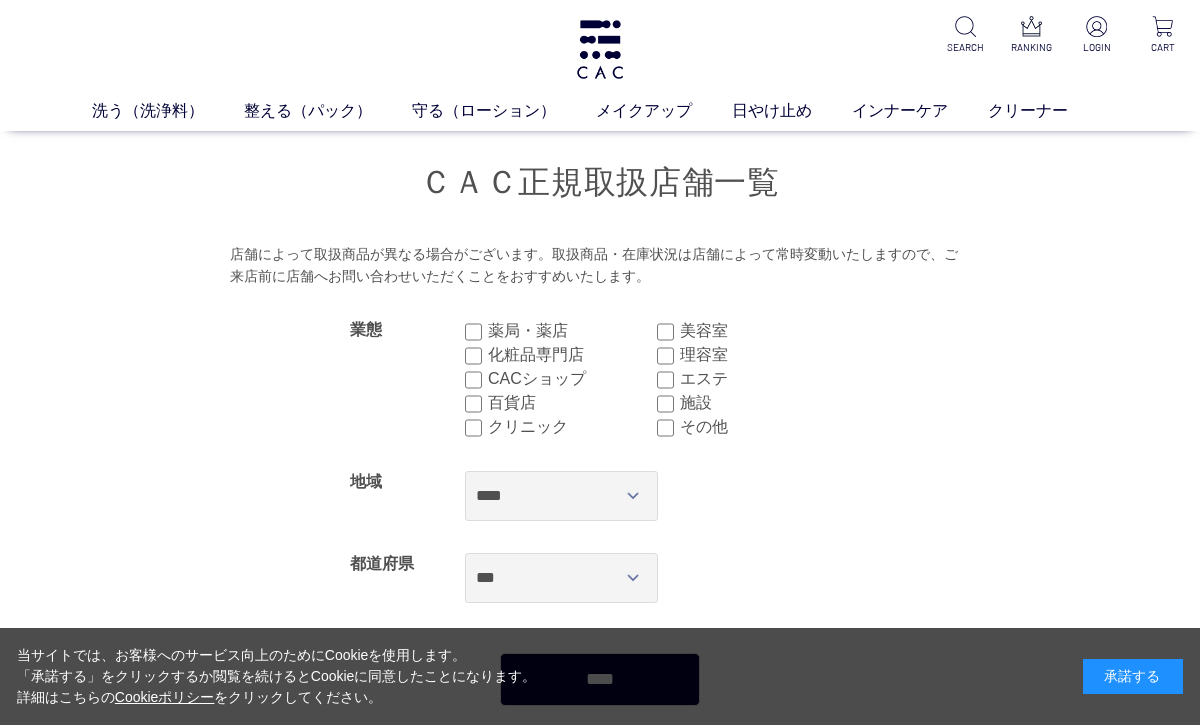 select on "***" 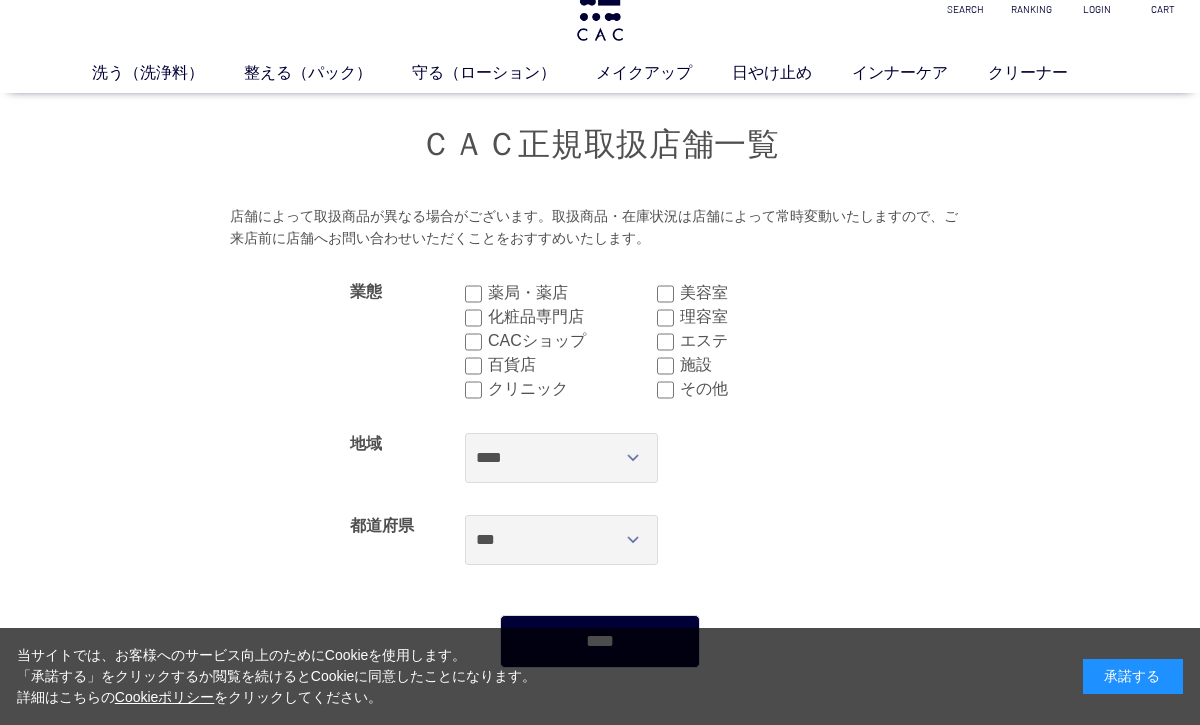 scroll, scrollTop: 42, scrollLeft: 0, axis: vertical 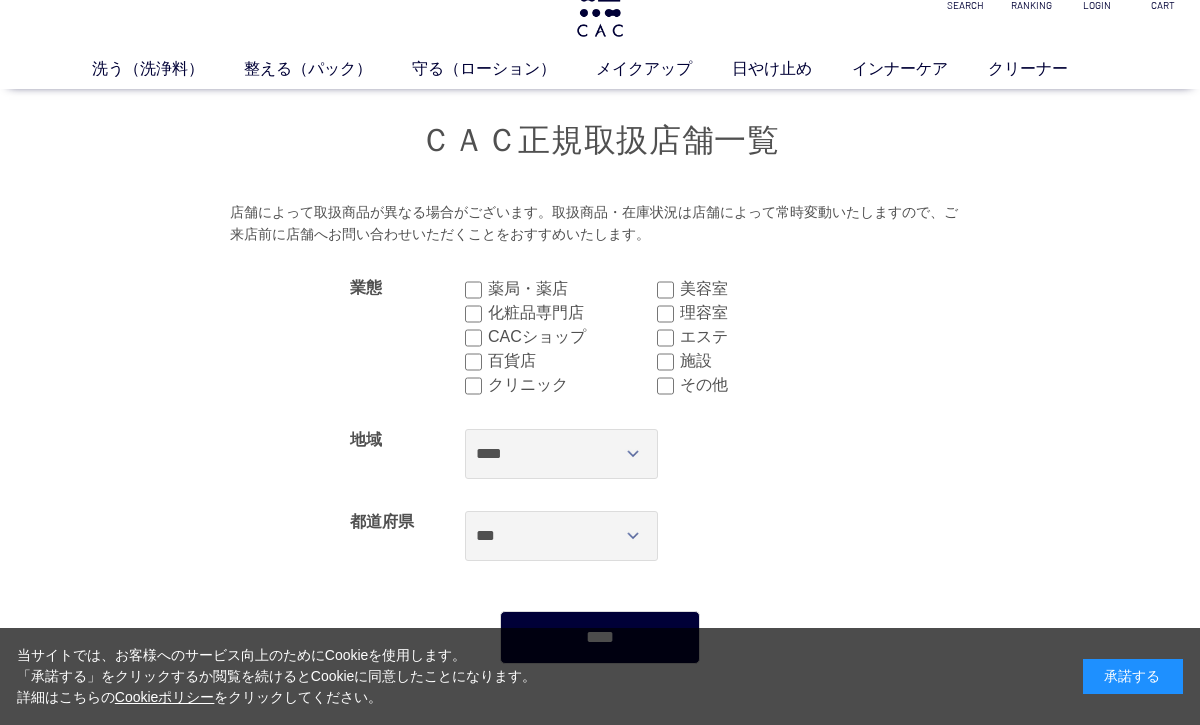 click on "施設" at bounding box center [764, 361] 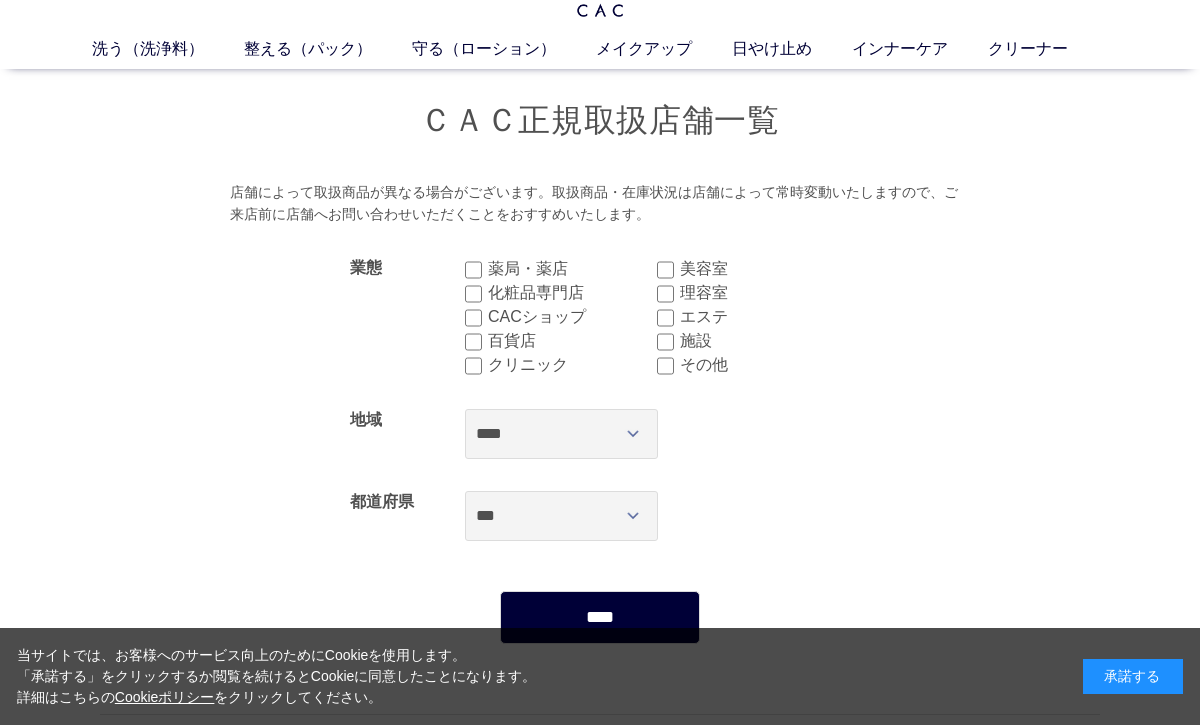 scroll, scrollTop: 99, scrollLeft: 0, axis: vertical 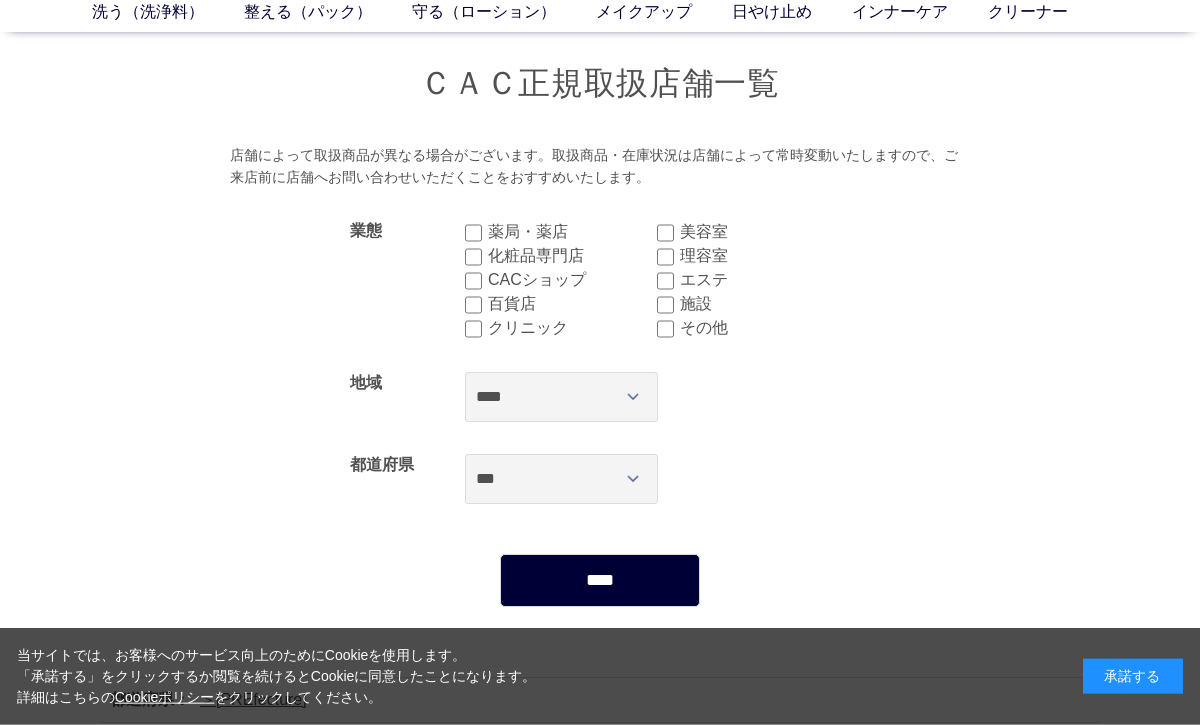 click on "****" at bounding box center (600, 580) 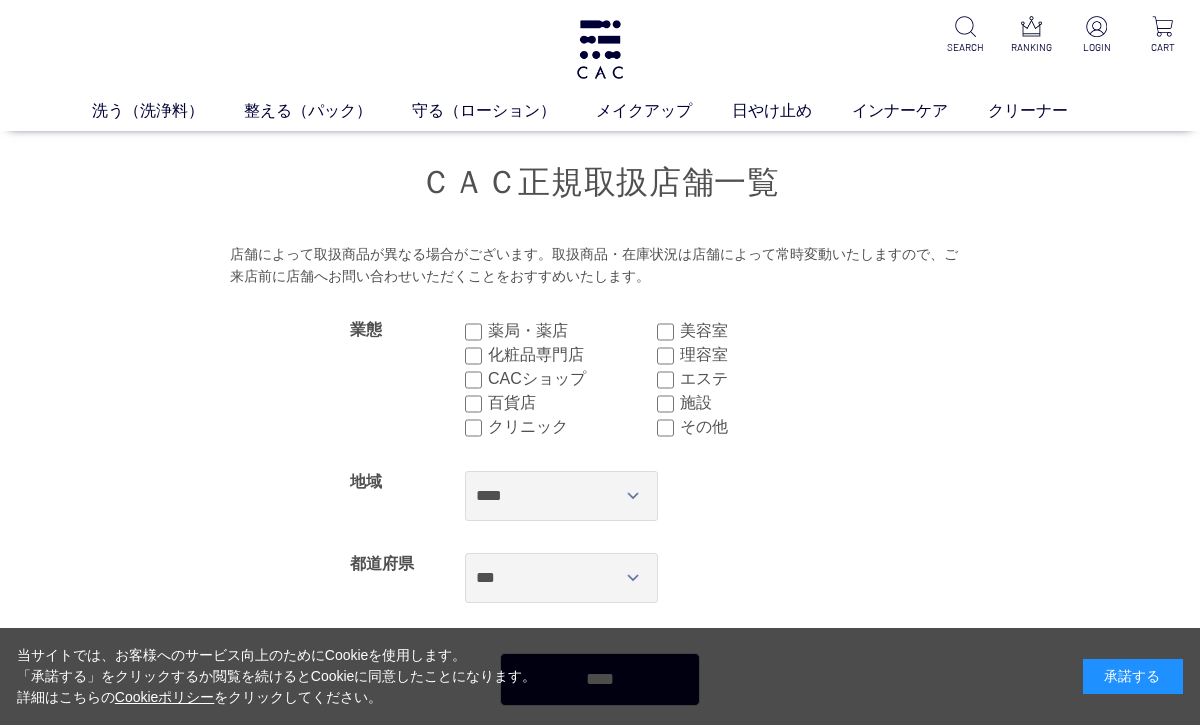 scroll, scrollTop: 0, scrollLeft: 0, axis: both 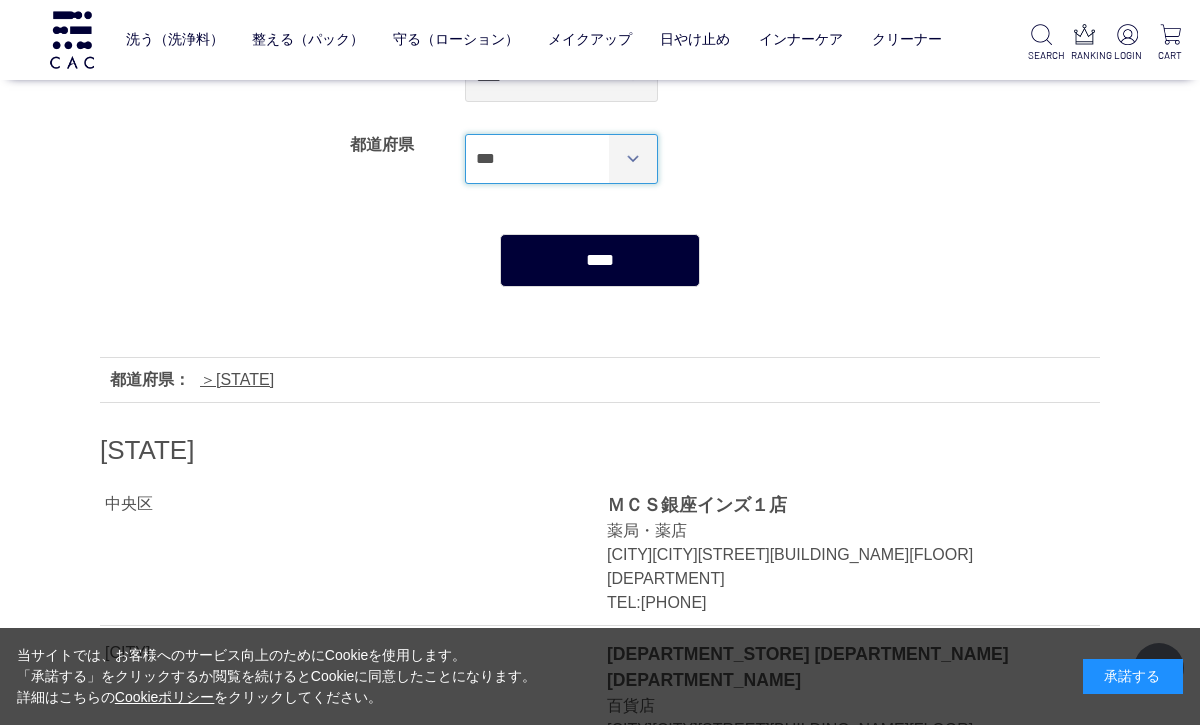 click on "*** *** *** *** *** *** *** *** *** *** *** *** **** *** *** *** *** *** *** *** *** *** *** *** *** *** *** **** *** *** *** *** *** *** *** *** *** *** *** *** *** *** **** ***" at bounding box center [561, 159] 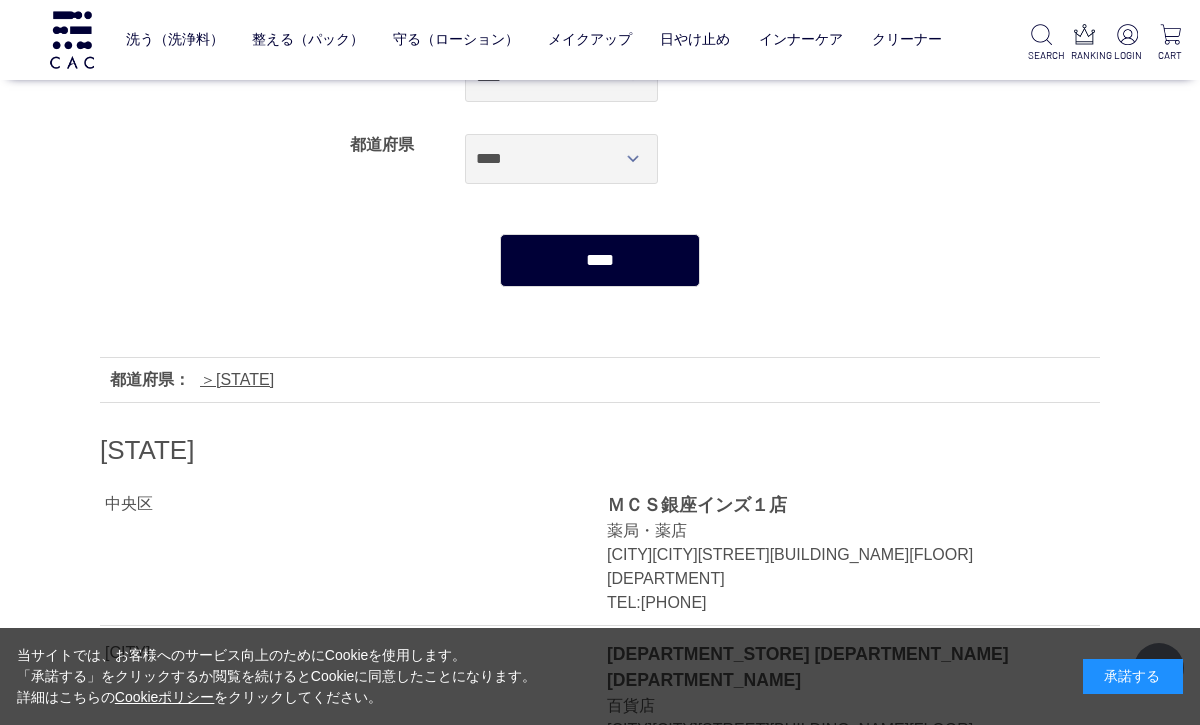 click on "****" at bounding box center (600, 260) 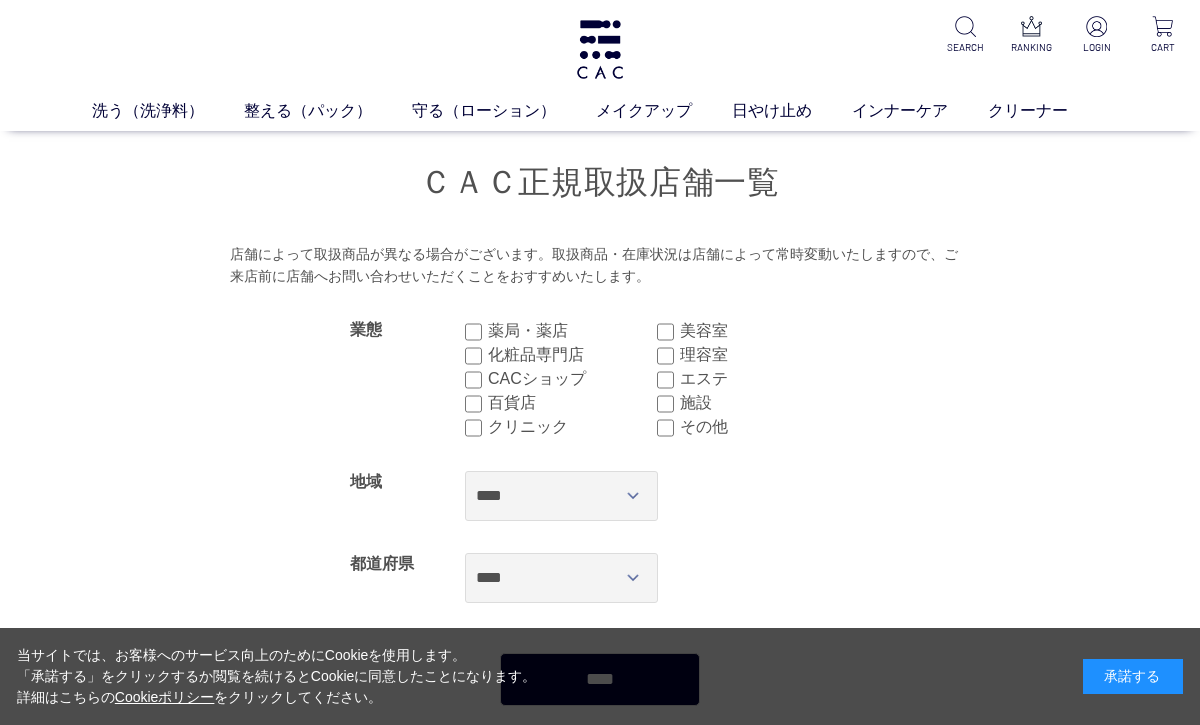 select on "****" 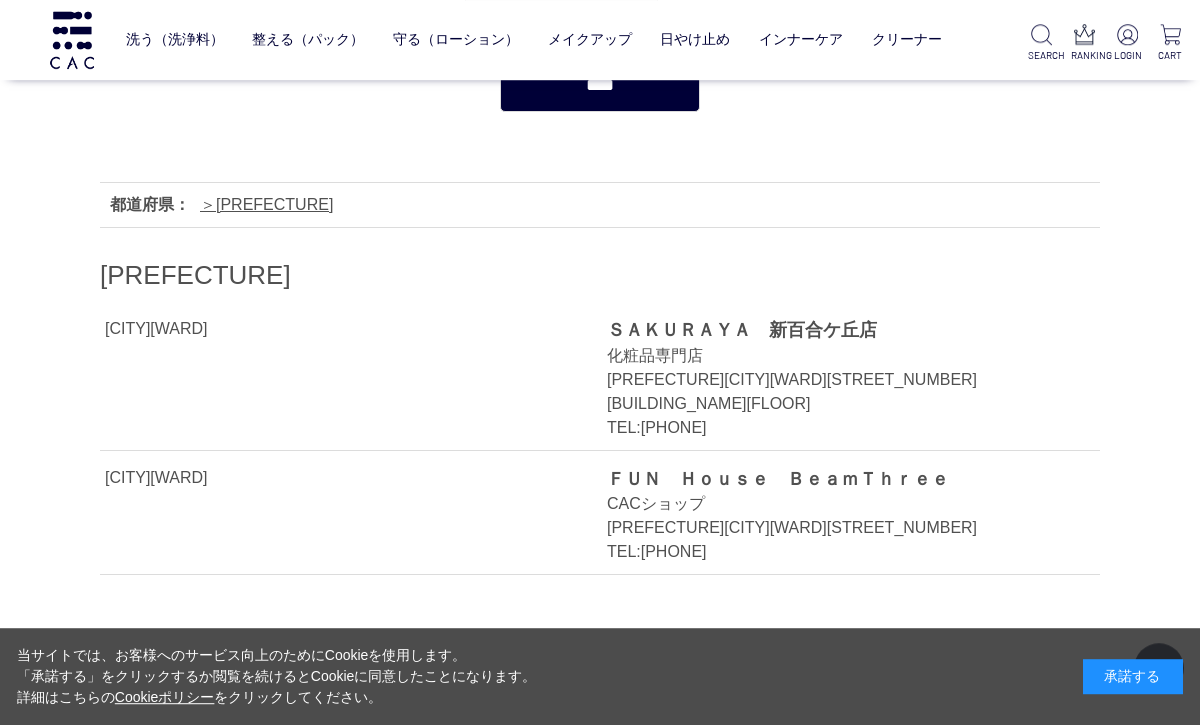 scroll, scrollTop: 466, scrollLeft: 0, axis: vertical 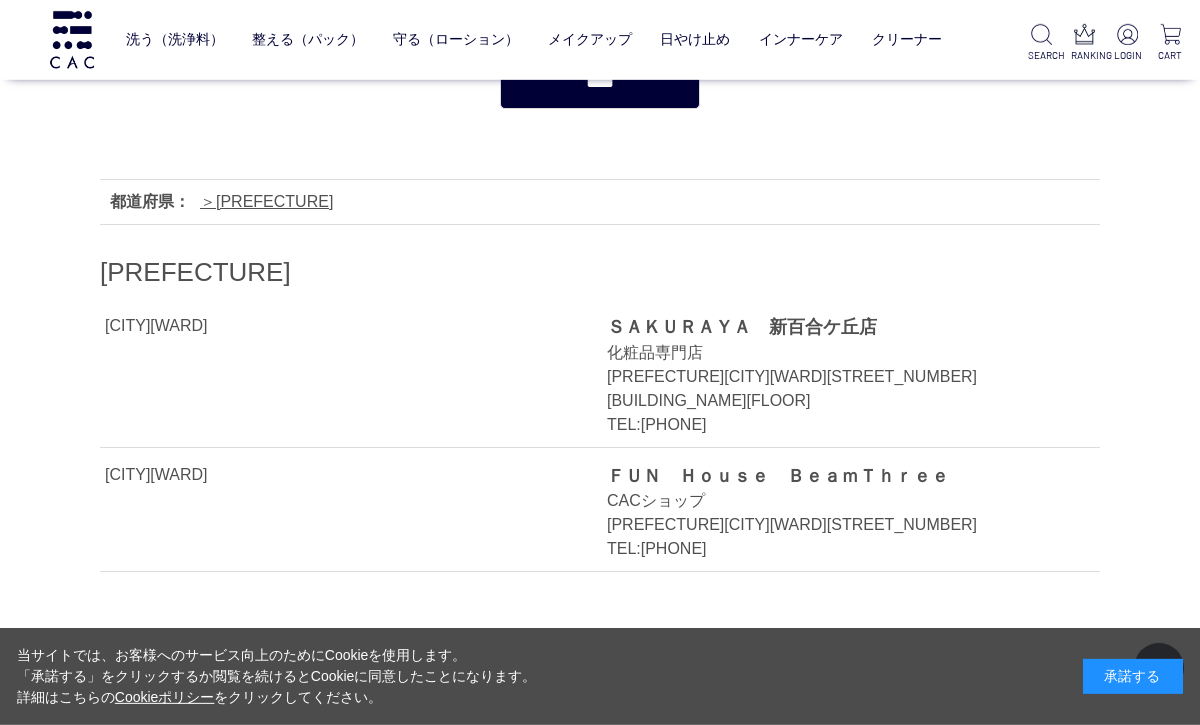 click on "守る（ローション）" at bounding box center (456, 39) 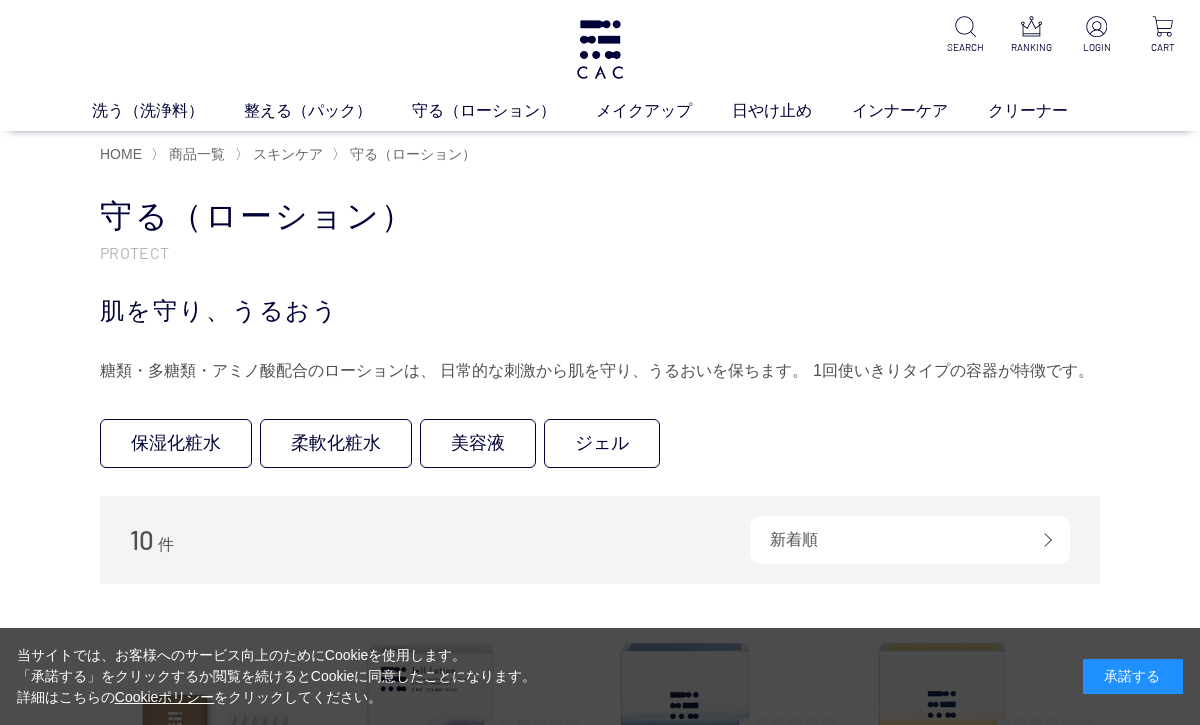scroll, scrollTop: 0, scrollLeft: 0, axis: both 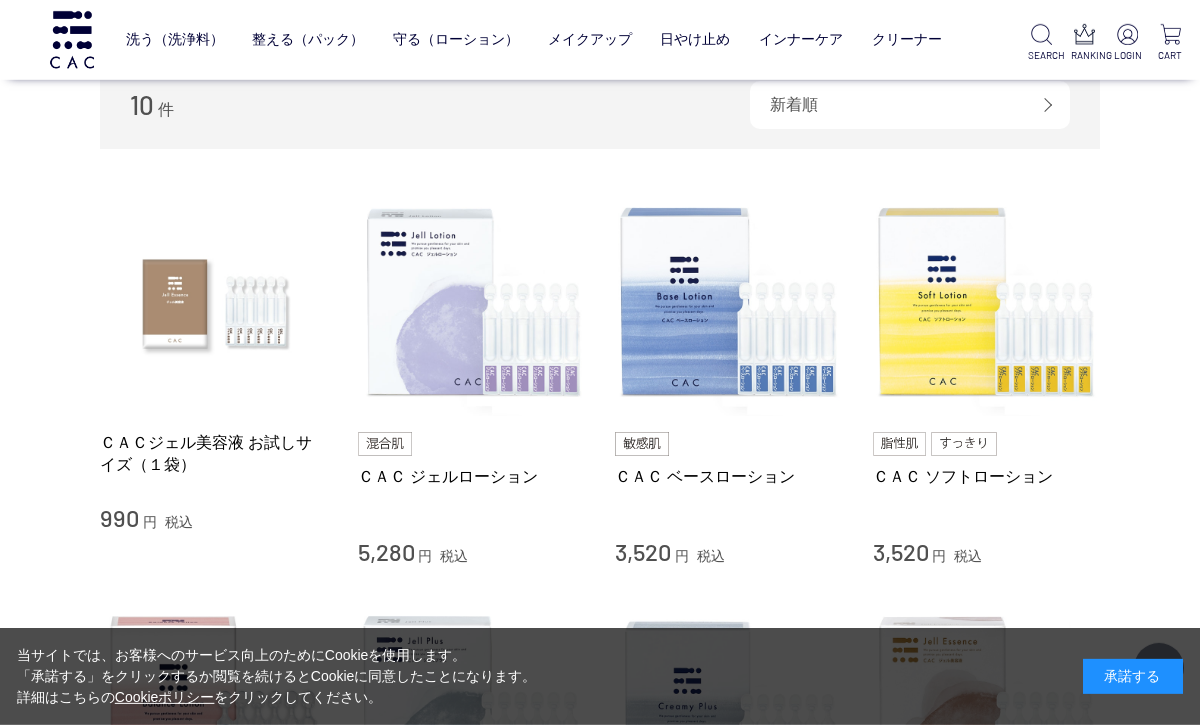 click at bounding box center [729, 303] 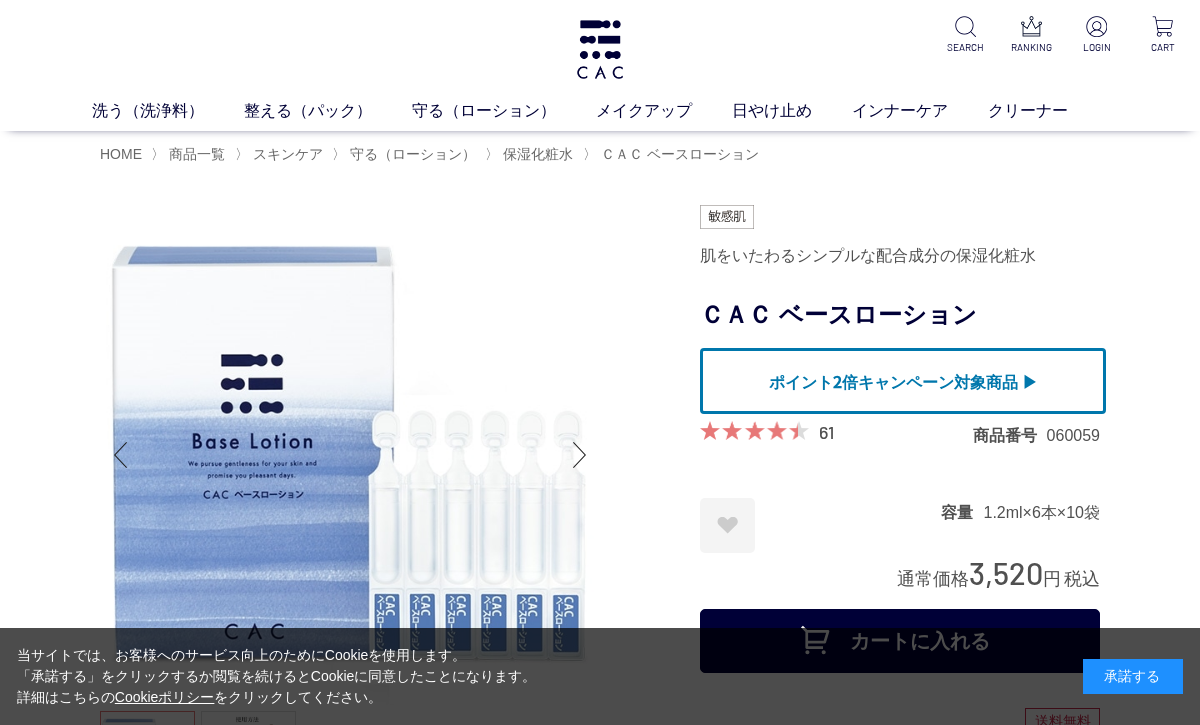 scroll, scrollTop: 0, scrollLeft: 0, axis: both 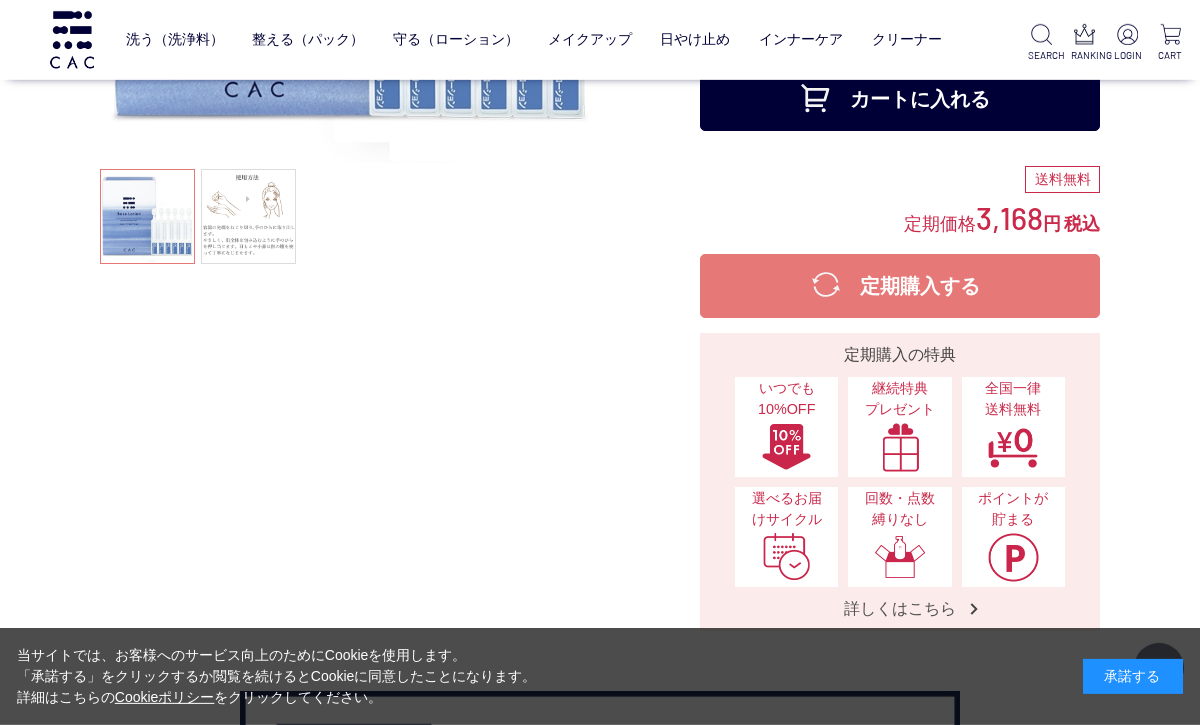 click on "詳しくはこちら" at bounding box center (900, 608) 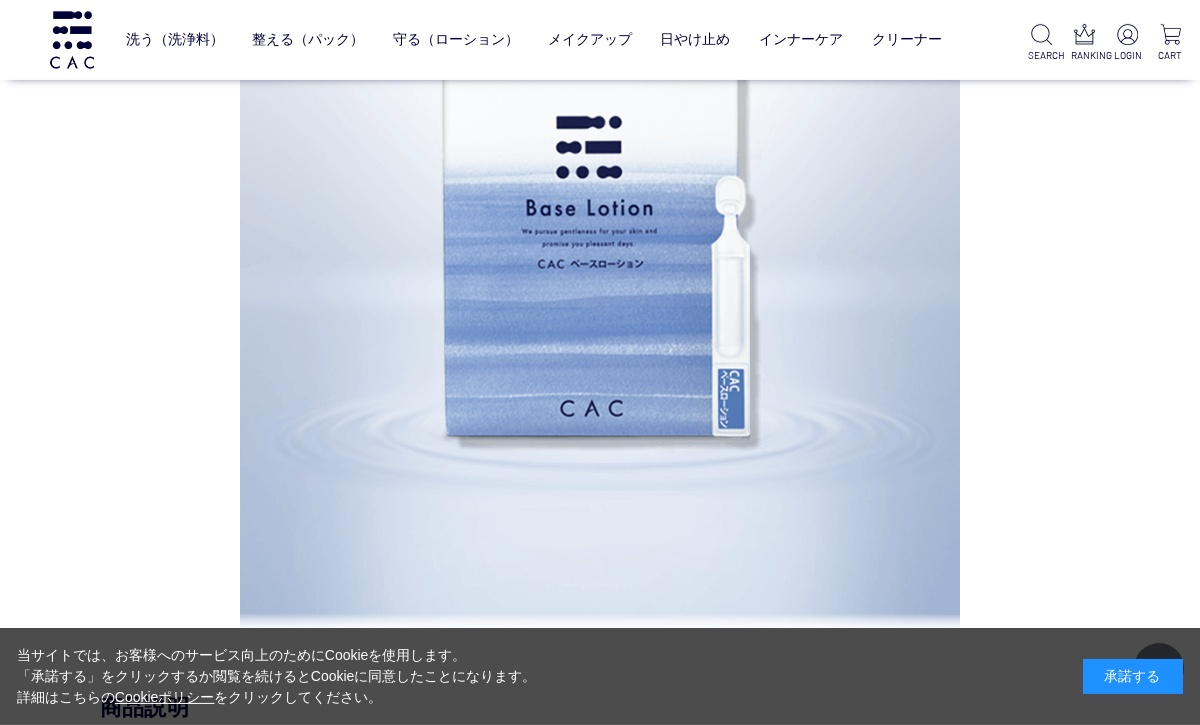 scroll, scrollTop: 1708, scrollLeft: 0, axis: vertical 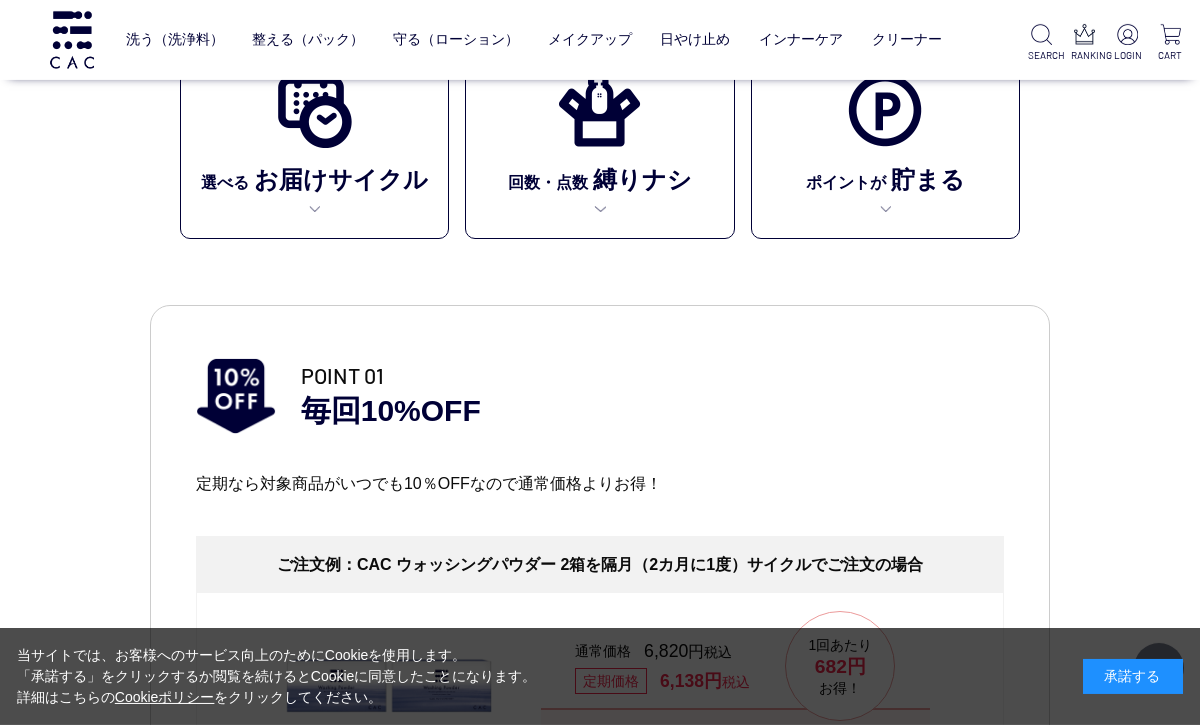 click on "回数・点数 縛りナシ" at bounding box center (599, 143) 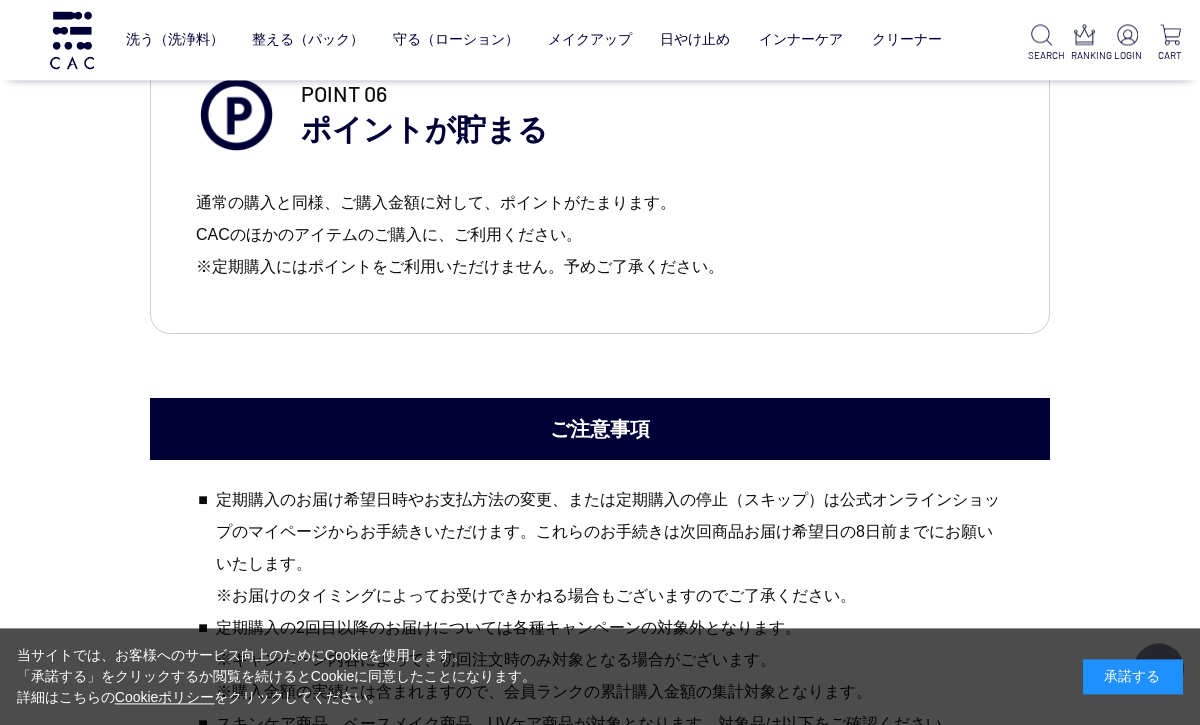 scroll, scrollTop: 3272, scrollLeft: 0, axis: vertical 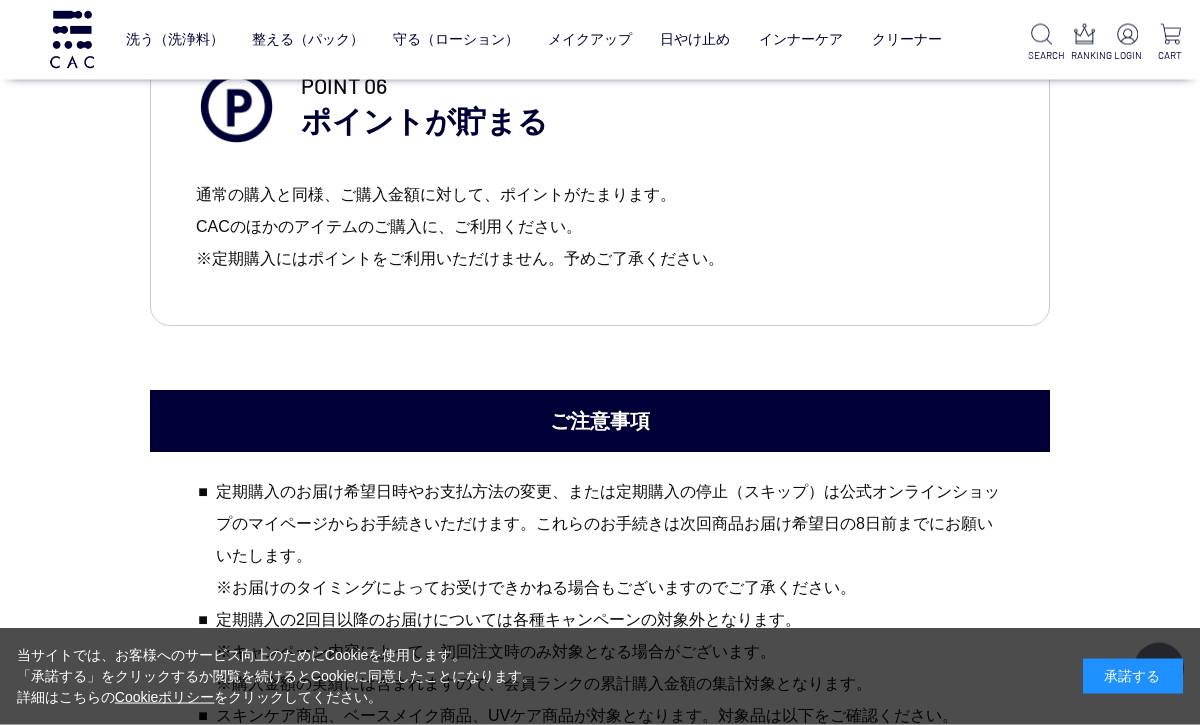 click on "お得な
6 つの ポイント
毎回 [PERCENT]%OFF
継続特典 プレゼント
全国送料 無料
選べる お届けサイクル
回数・点数 縛りナシ
ポイントが 貯まる
POINT 01 毎回[PERCENT]%OFF
定期なら対象商品がいつでも[PERCENT]%OFFなので通常価格よりお得！
ご注文例：" at bounding box center [600, -1031] 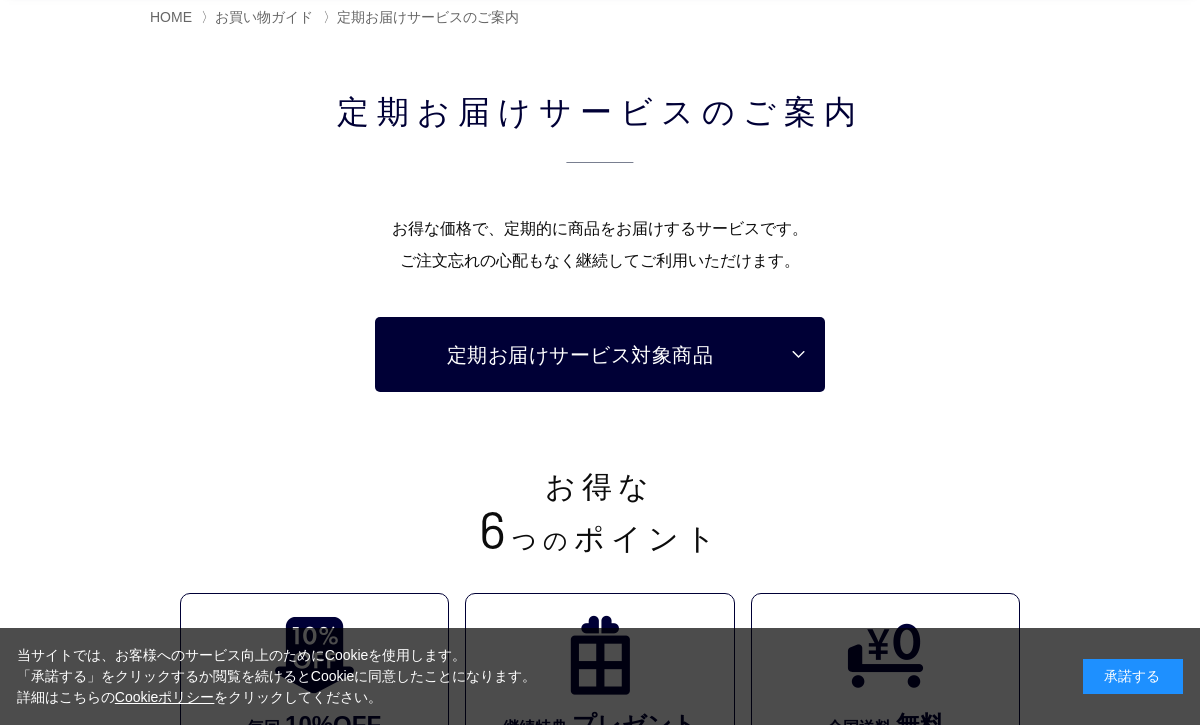scroll, scrollTop: 0, scrollLeft: 0, axis: both 